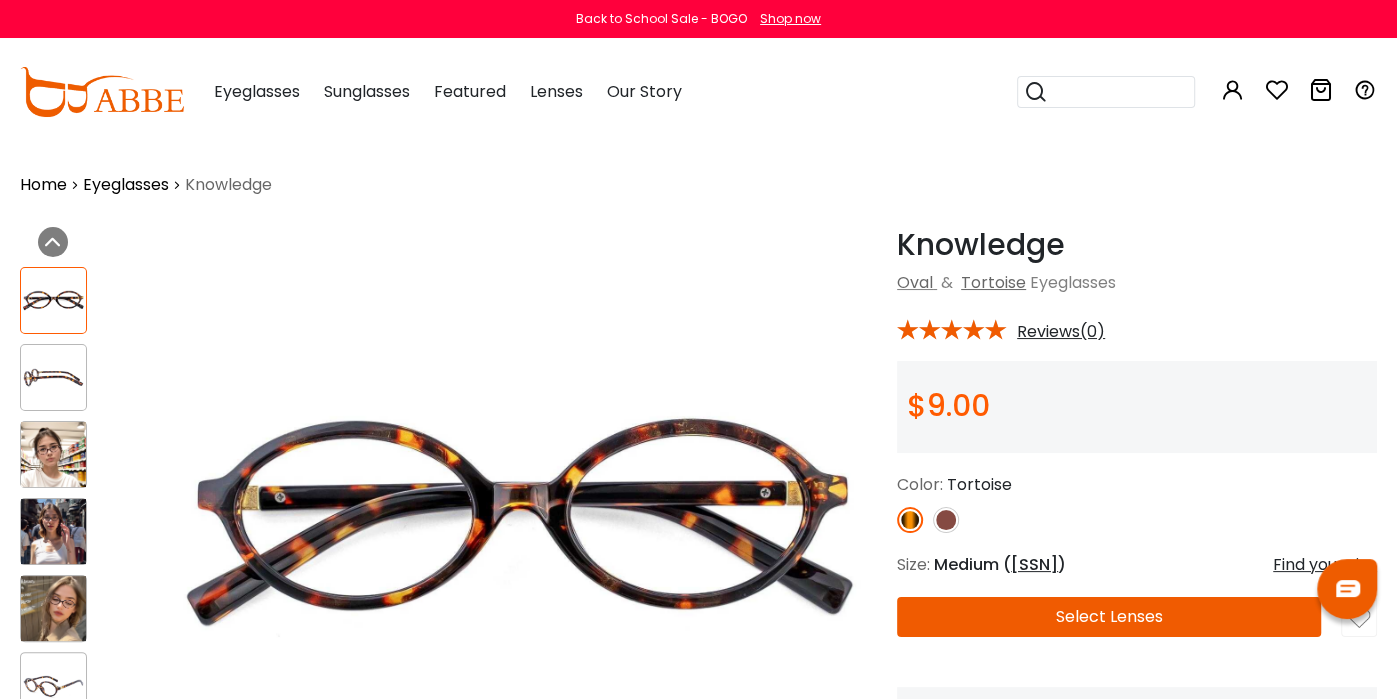 scroll, scrollTop: 0, scrollLeft: 0, axis: both 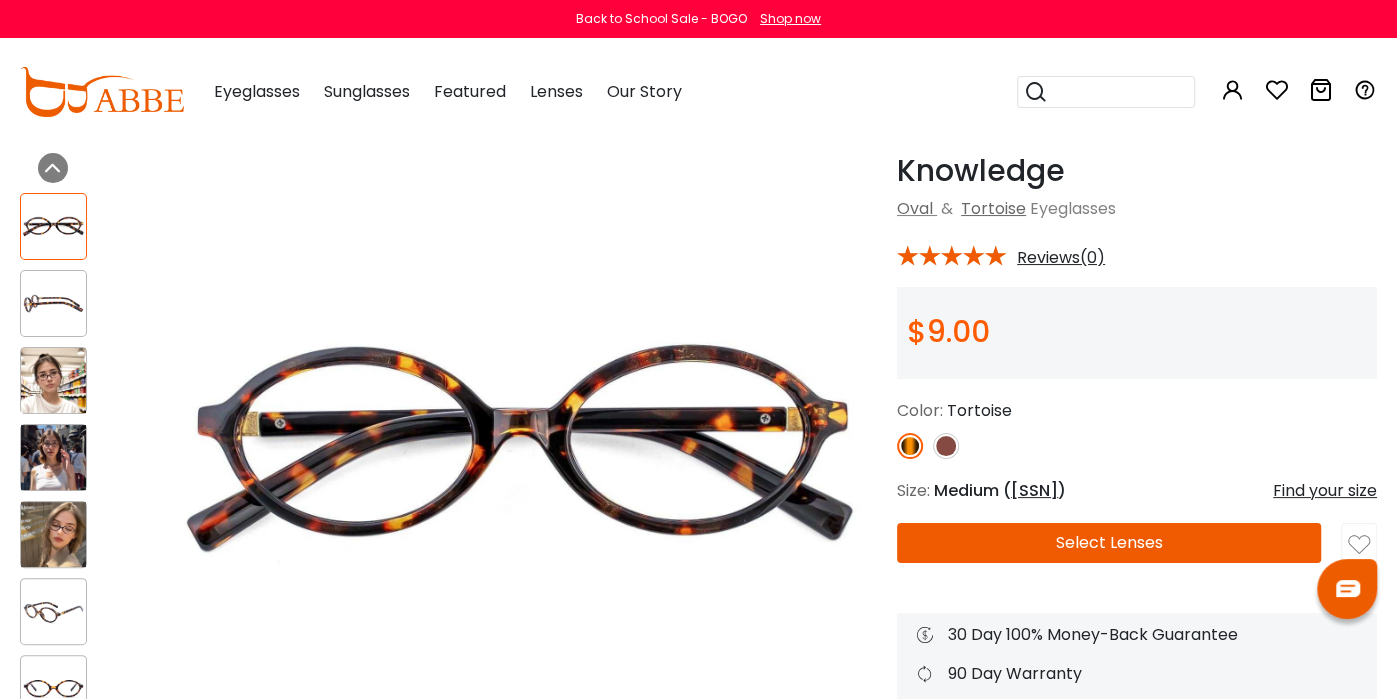 click on "Select Lenses" at bounding box center (1109, 543) 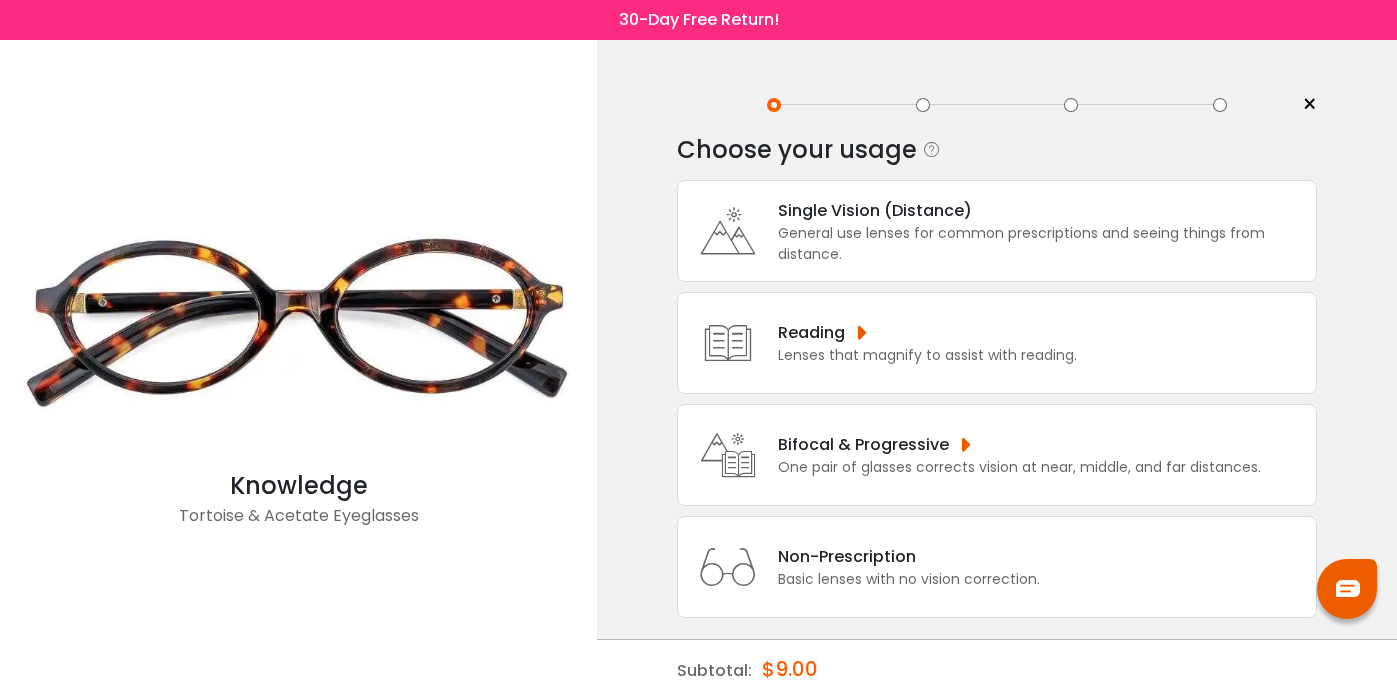 scroll, scrollTop: 0, scrollLeft: 0, axis: both 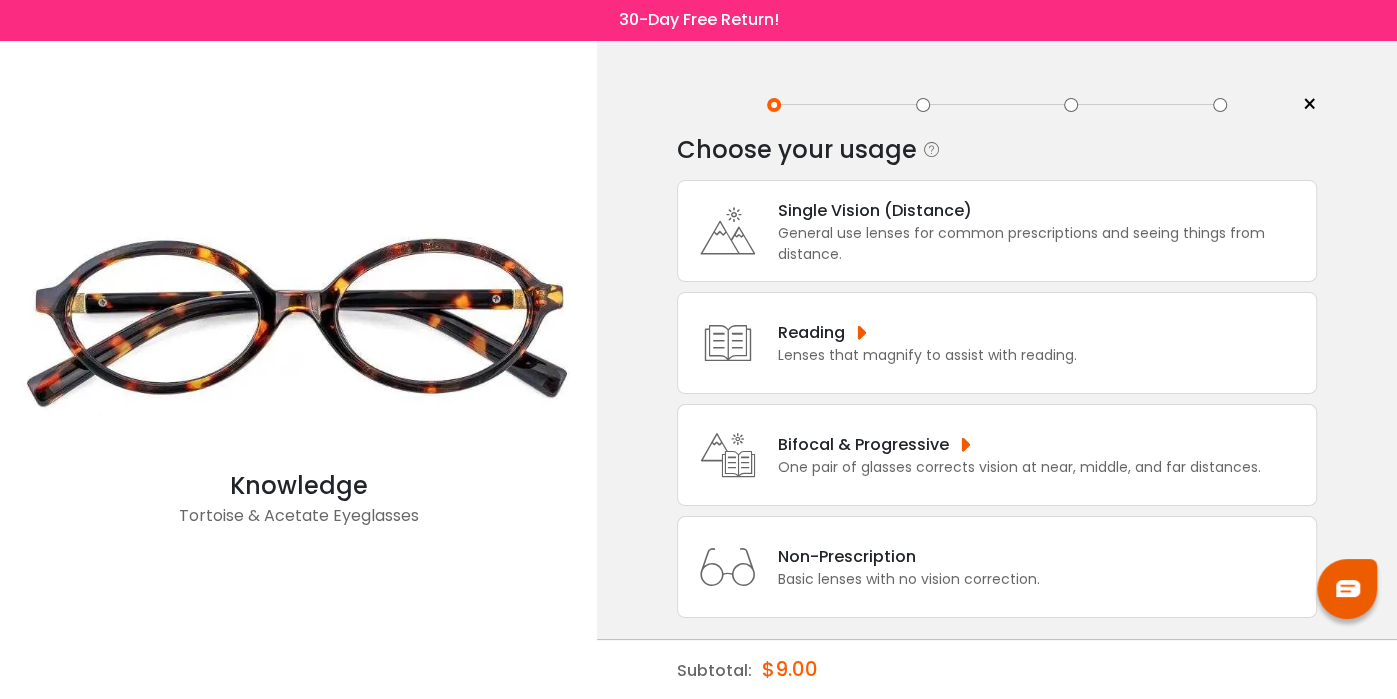 click on "Bifocal & Progressive" at bounding box center (1019, 444) 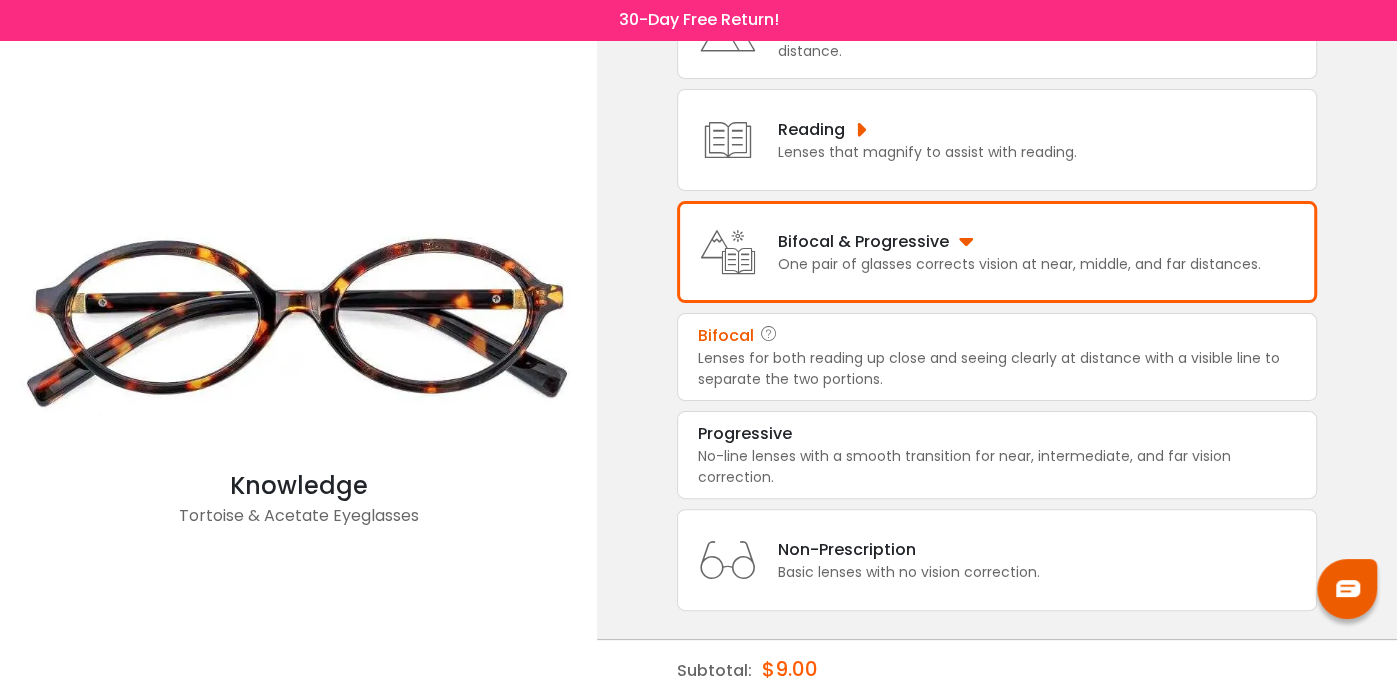 scroll, scrollTop: 212, scrollLeft: 0, axis: vertical 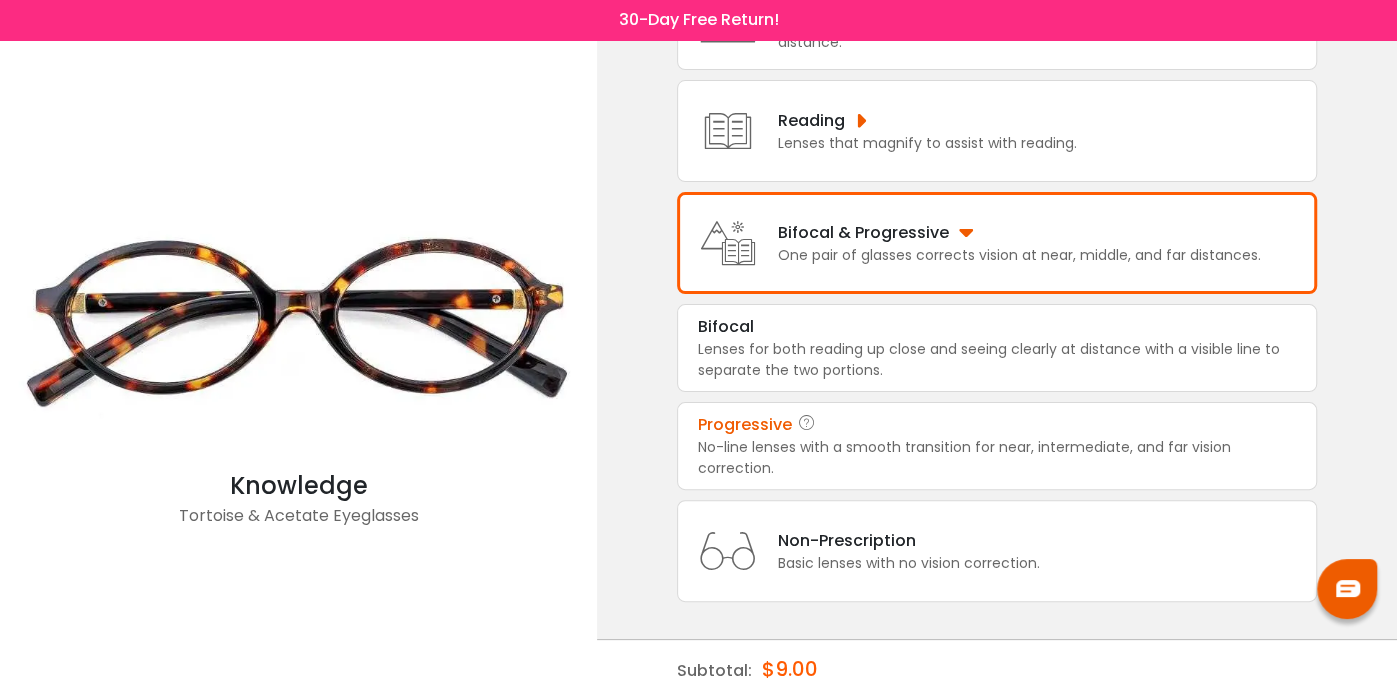 click on "No-line lenses with a smooth transition for near, intermediate, and far vision correction." at bounding box center (997, 458) 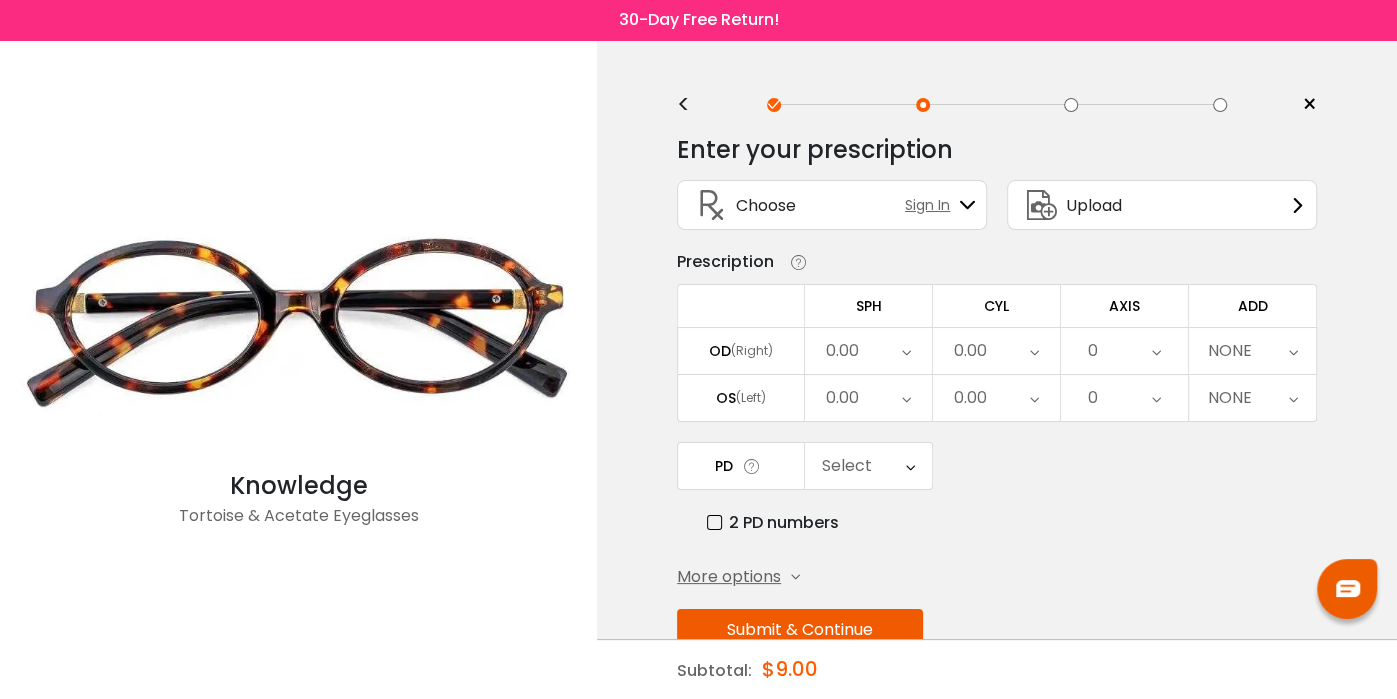 scroll, scrollTop: 0, scrollLeft: 0, axis: both 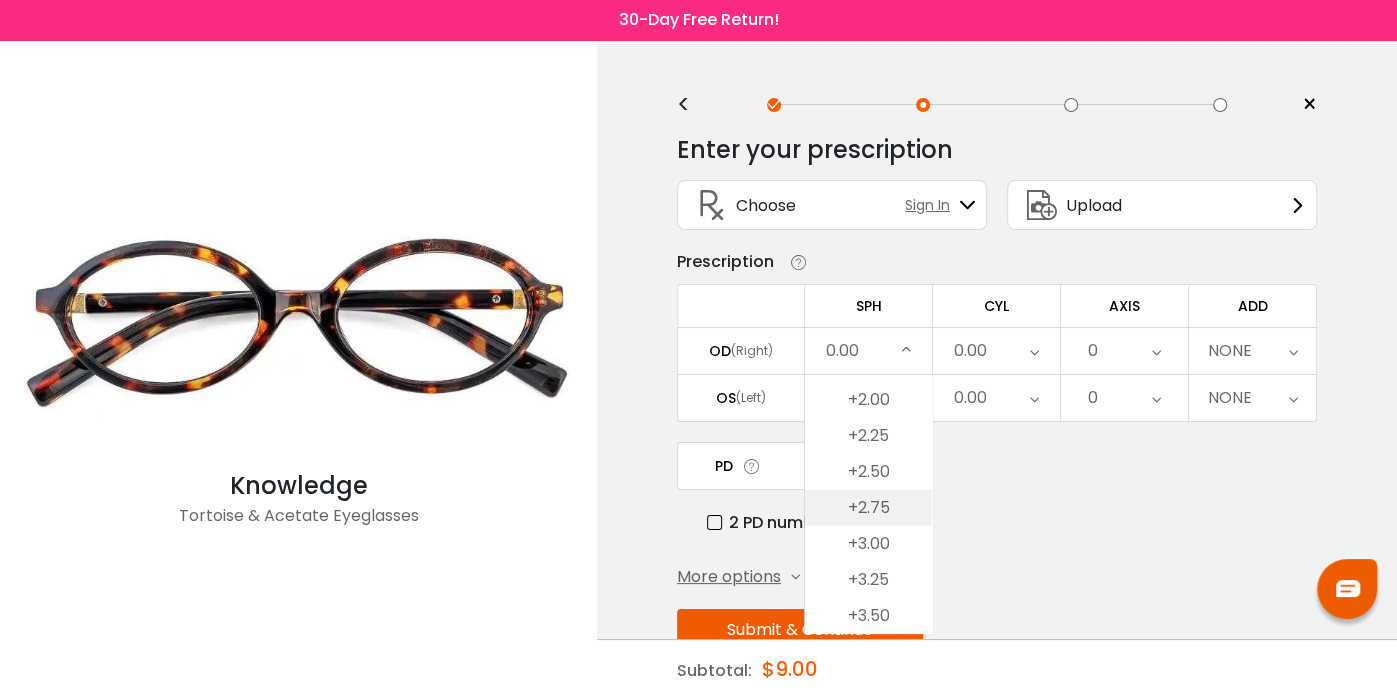 click on "+2.75" at bounding box center [868, 508] 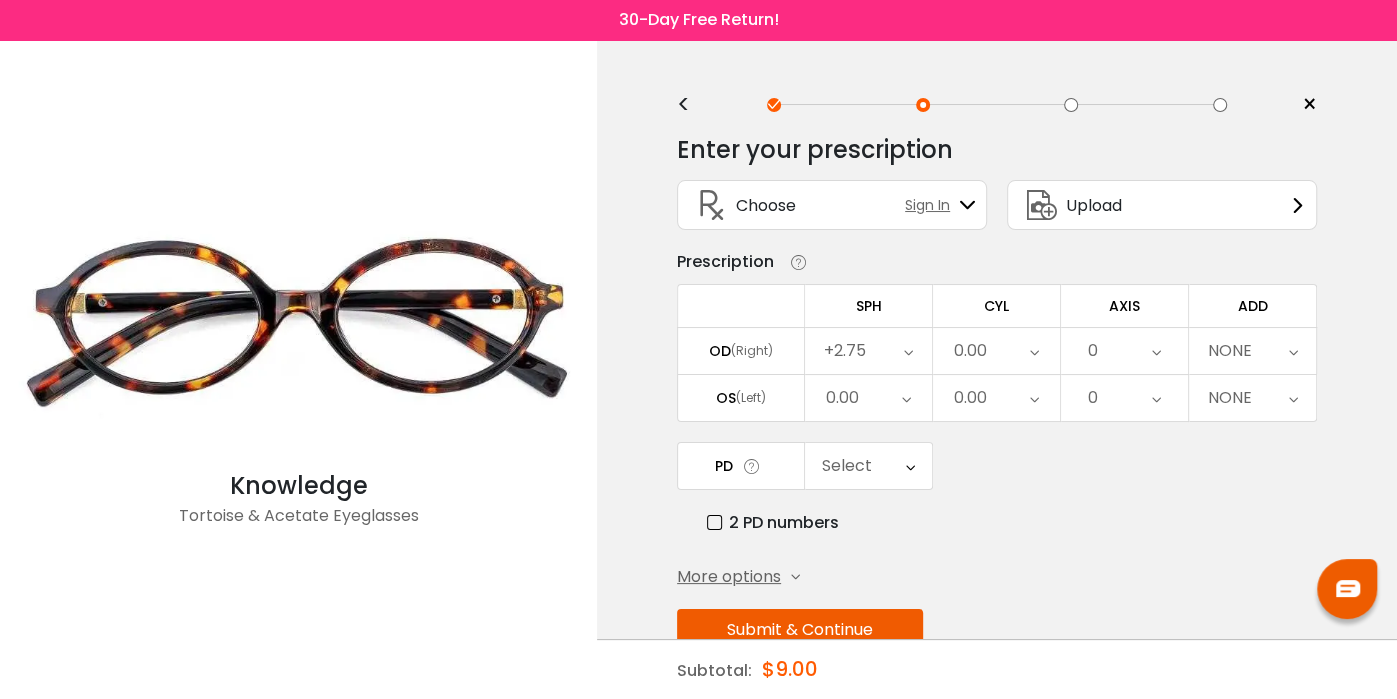 click on "0.00" at bounding box center (996, 351) 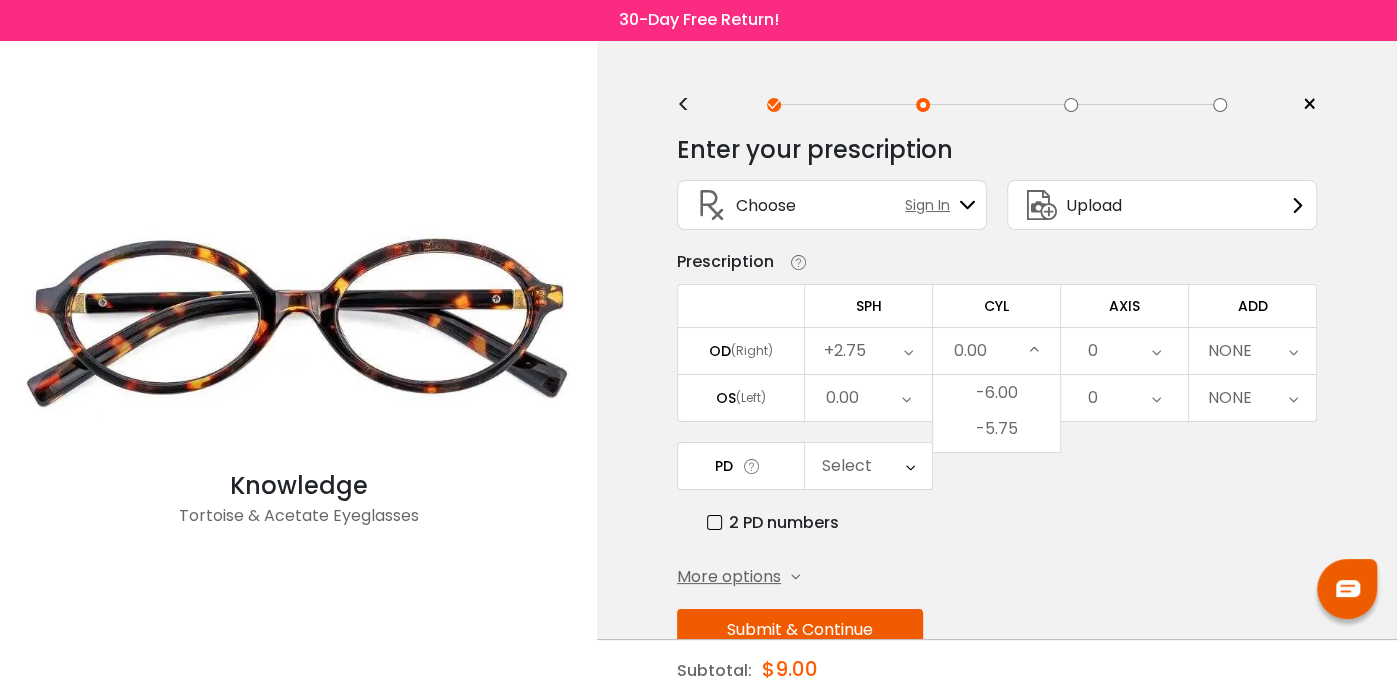 scroll, scrollTop: 734, scrollLeft: 0, axis: vertical 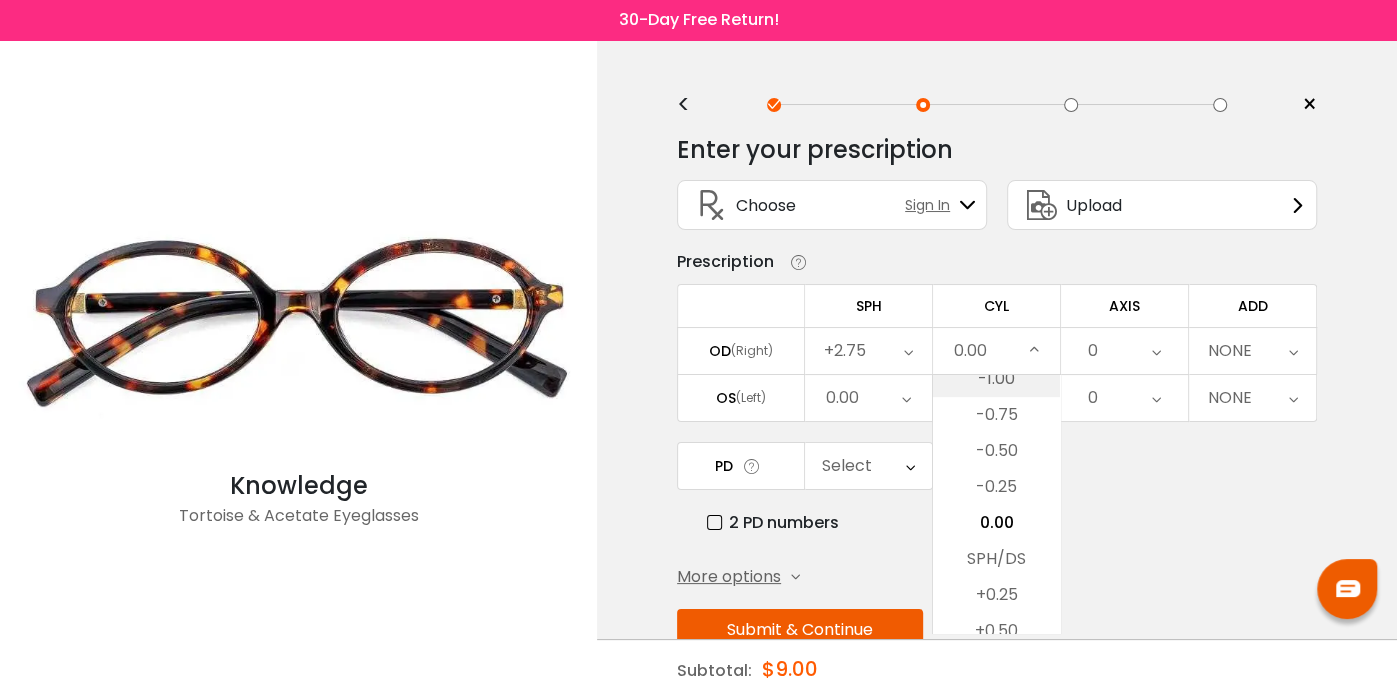 click on "-1.00" at bounding box center [996, 379] 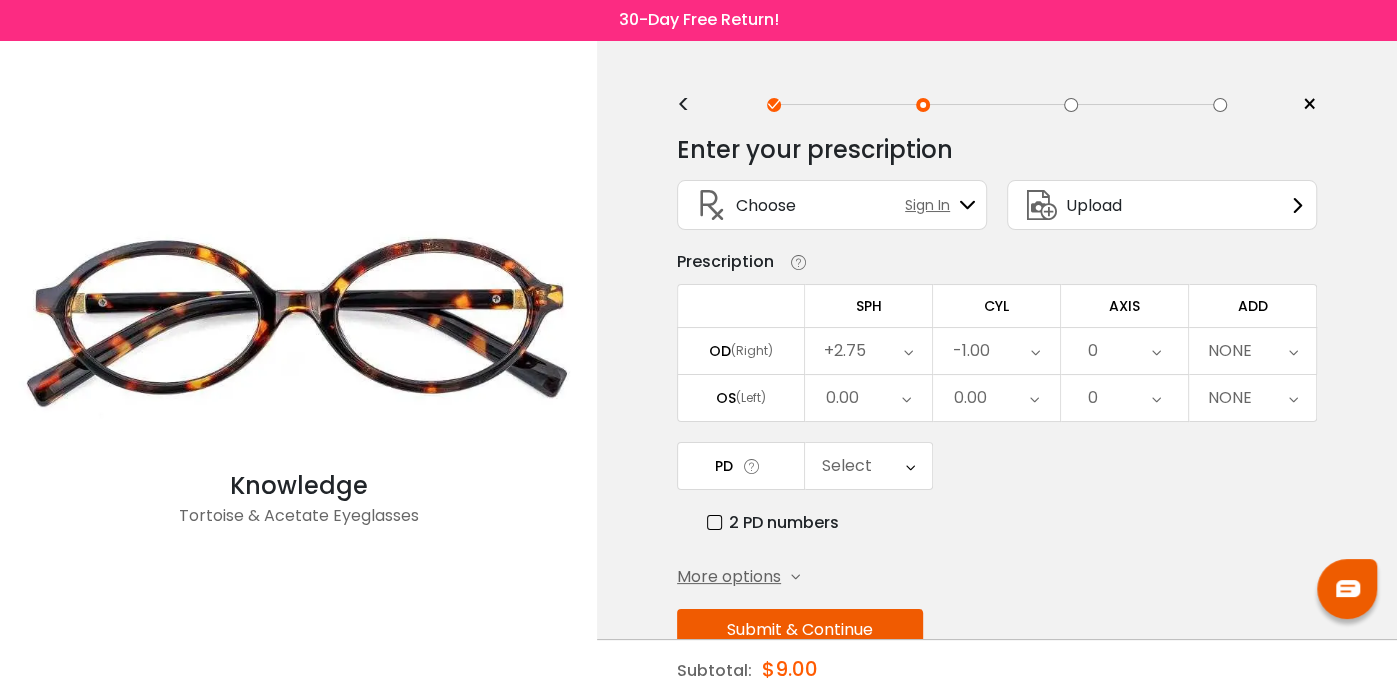 click at bounding box center (906, 398) 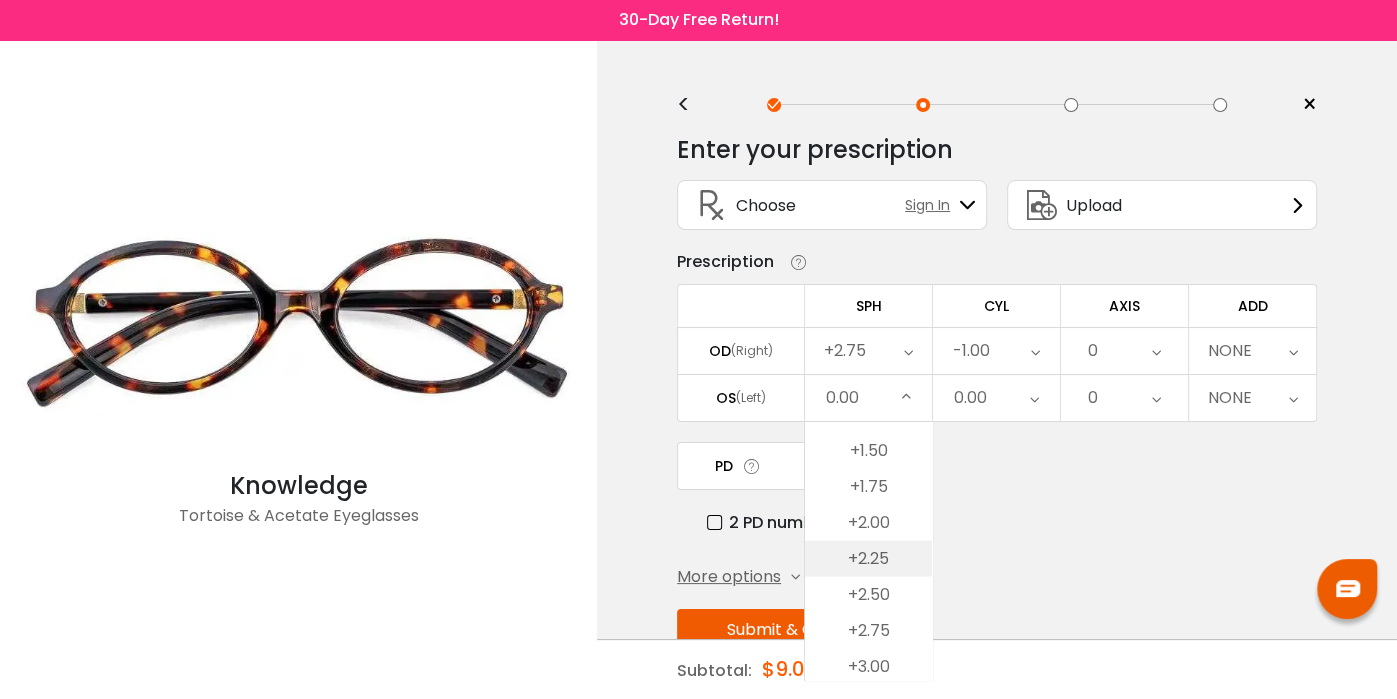 scroll, scrollTop: 3125, scrollLeft: 0, axis: vertical 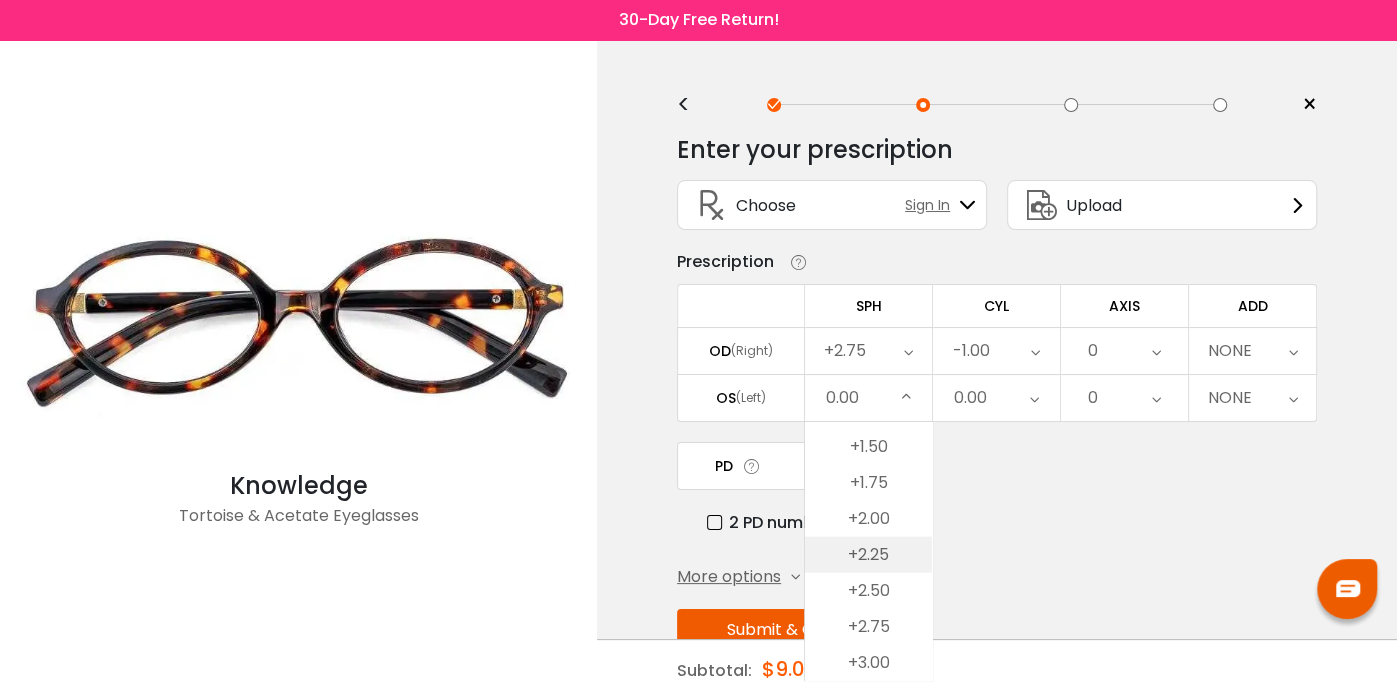 click on "+2.25" at bounding box center (868, 555) 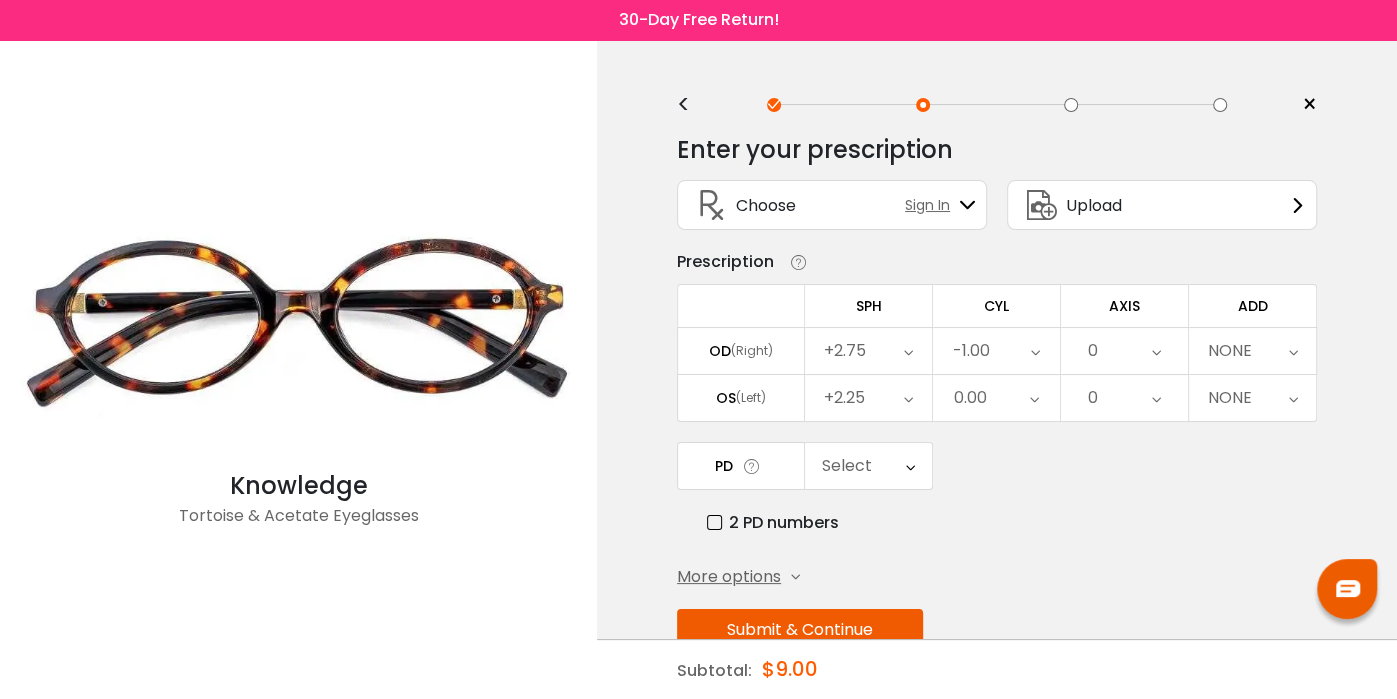 click at bounding box center [1034, 398] 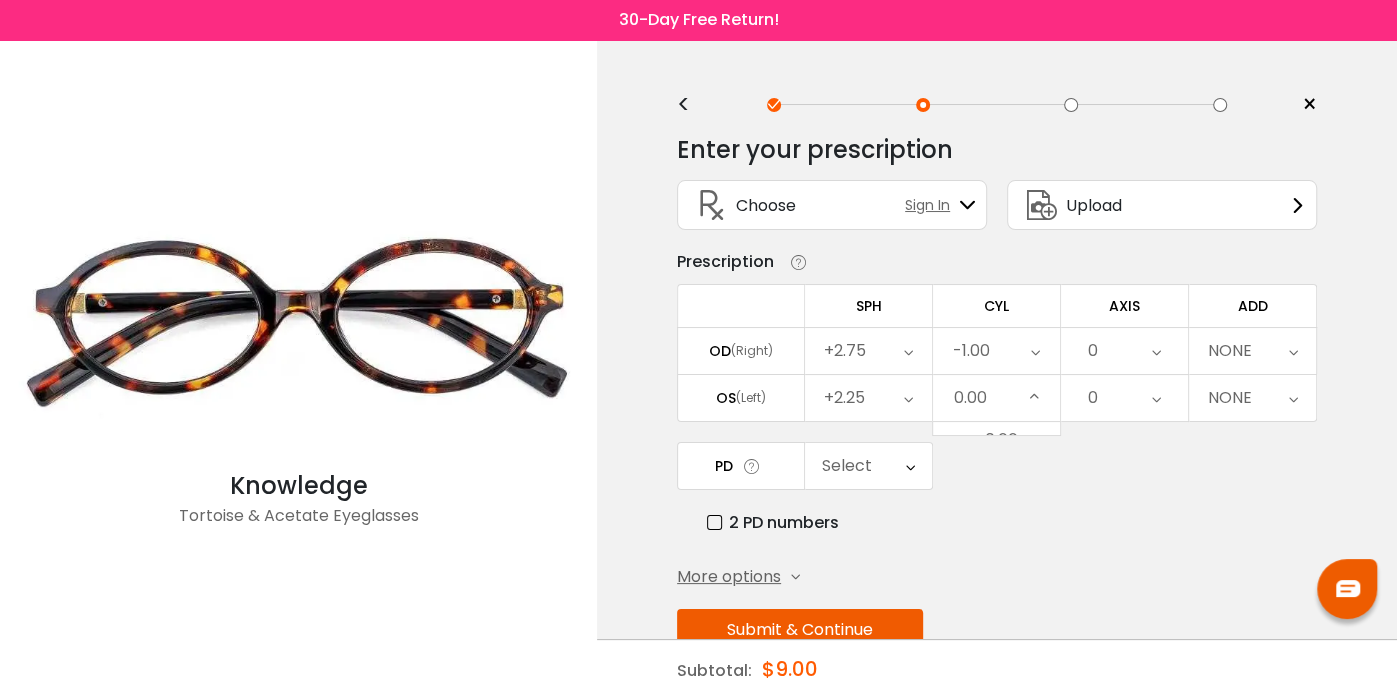 scroll, scrollTop: 734, scrollLeft: 0, axis: vertical 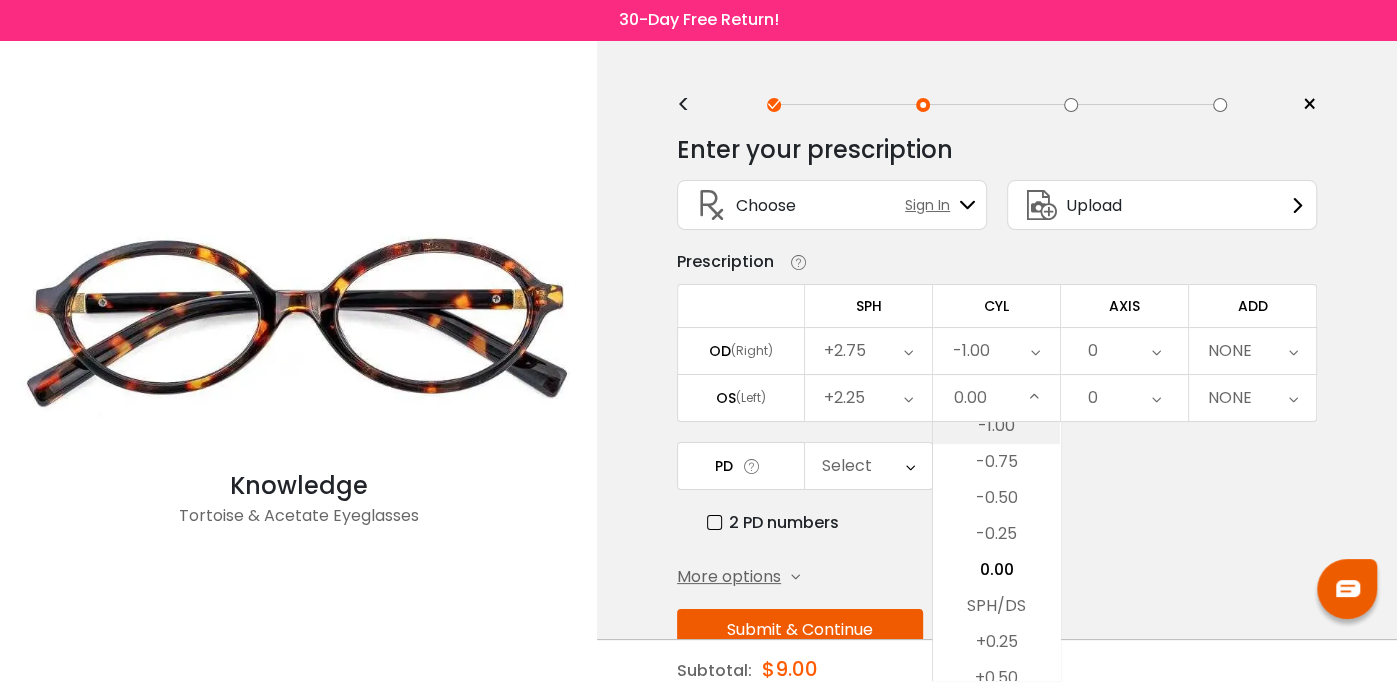 click on "-1.00" at bounding box center (996, 426) 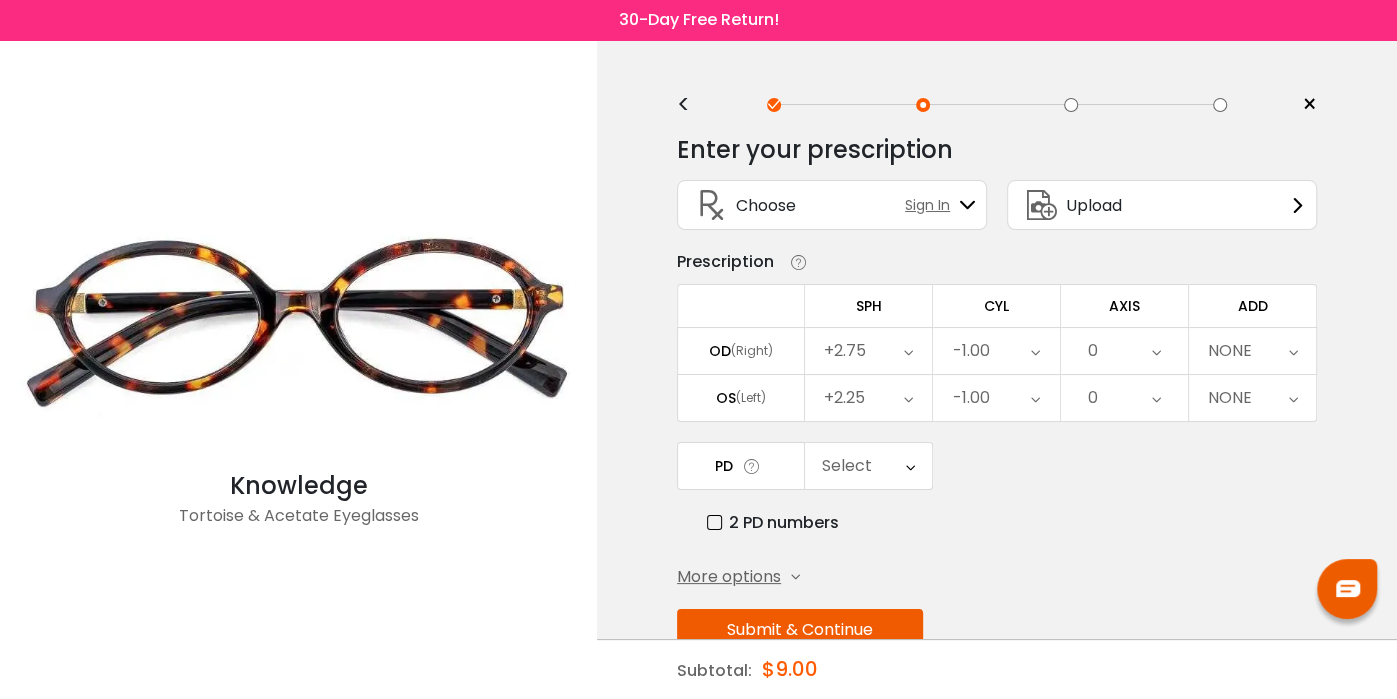 click on "0" at bounding box center (1124, 351) 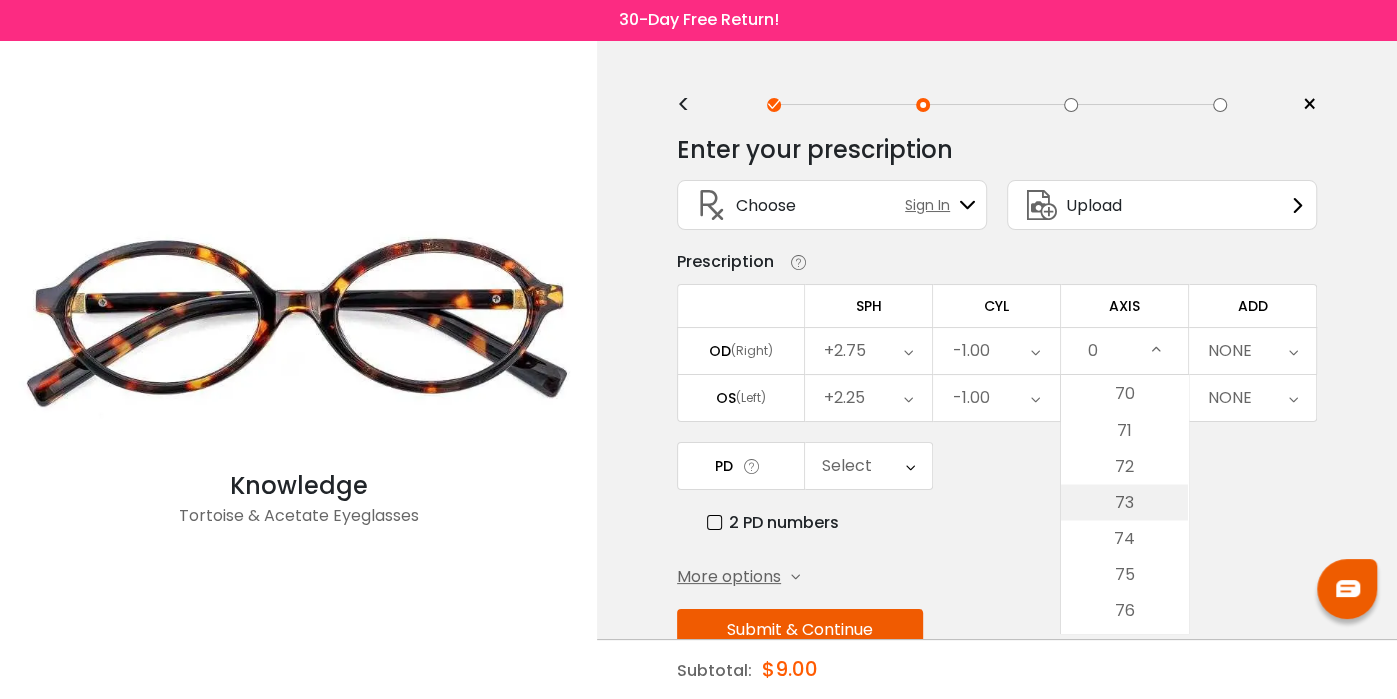 scroll, scrollTop: 2514, scrollLeft: 0, axis: vertical 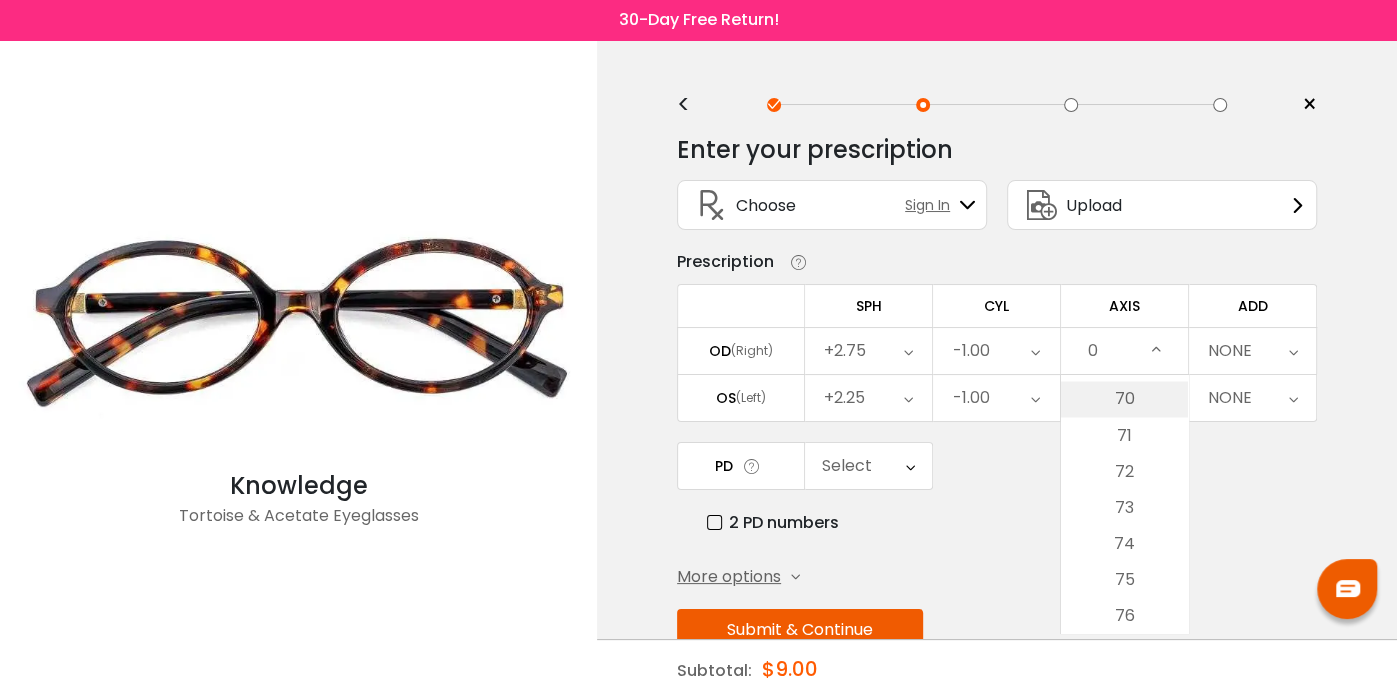 click on "70" at bounding box center [1124, 399] 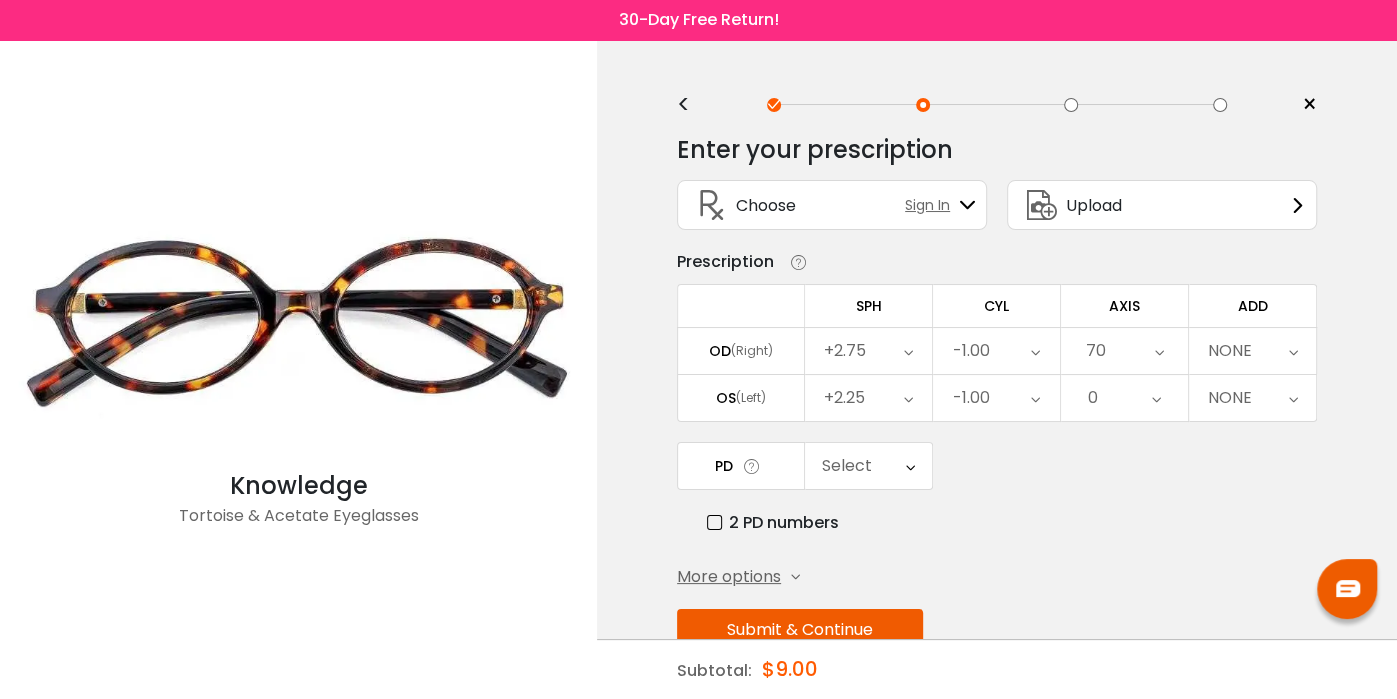 click on "0" at bounding box center (1124, 398) 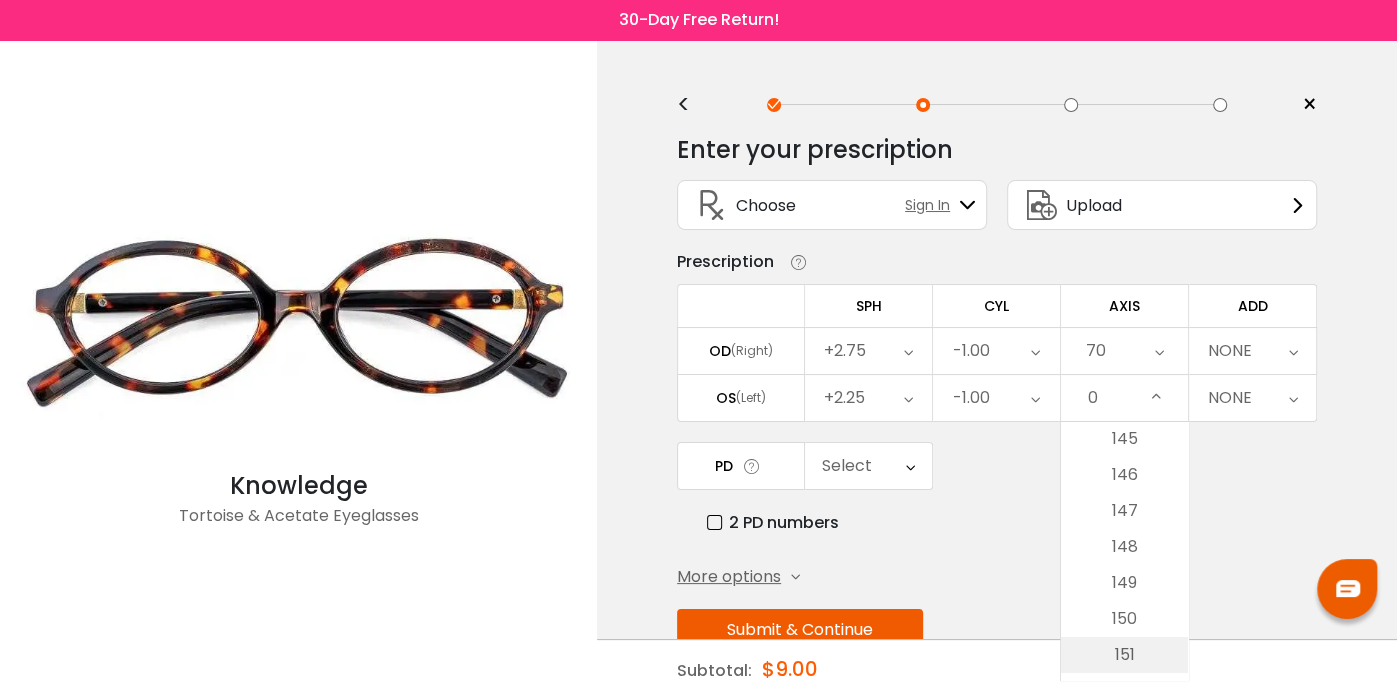 scroll, scrollTop: 5214, scrollLeft: 0, axis: vertical 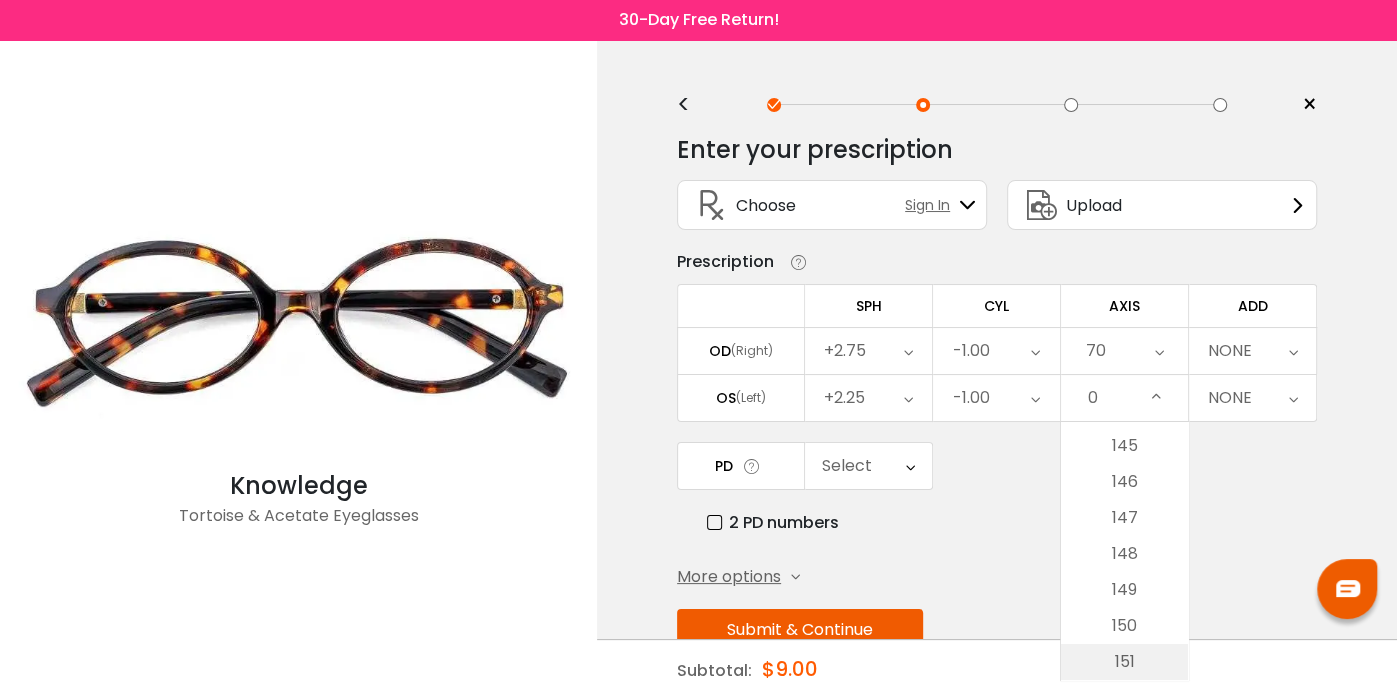 click on "147" at bounding box center (1124, 518) 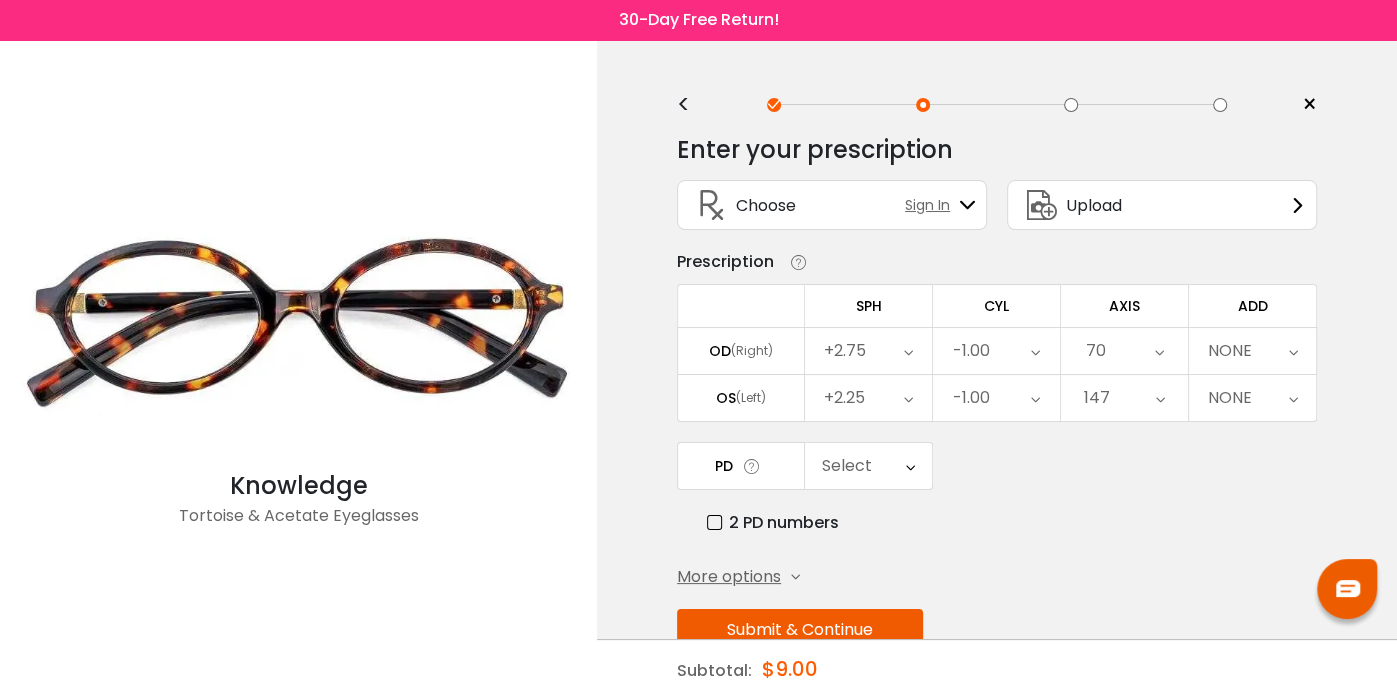 click on "NONE" at bounding box center [1252, 351] 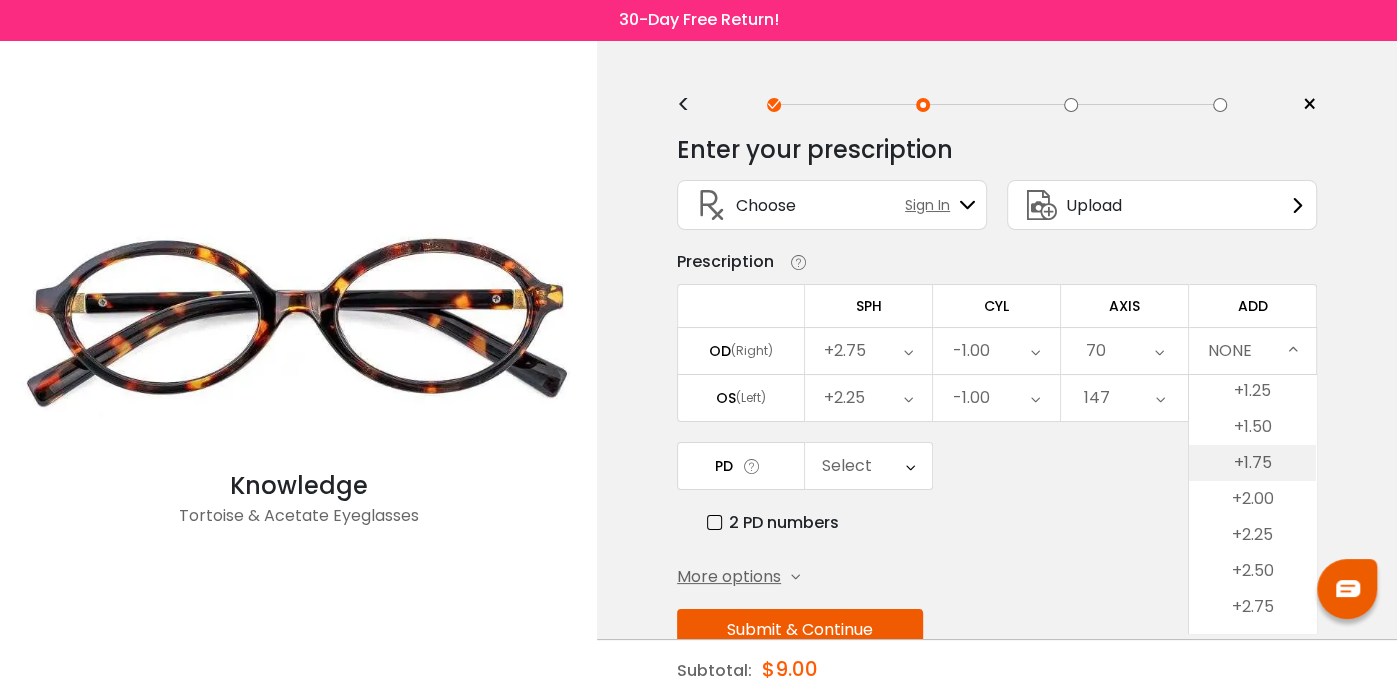 scroll, scrollTop: 202, scrollLeft: 0, axis: vertical 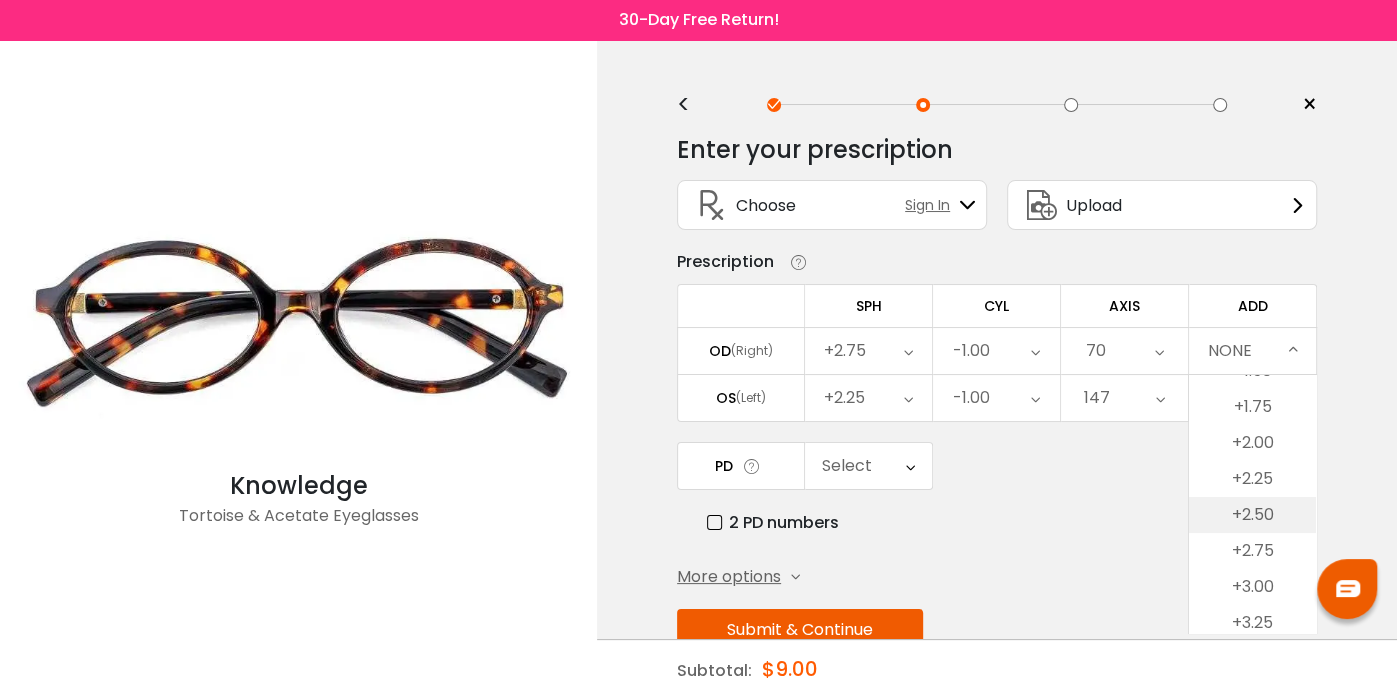 click on "+2.50" at bounding box center (1252, 515) 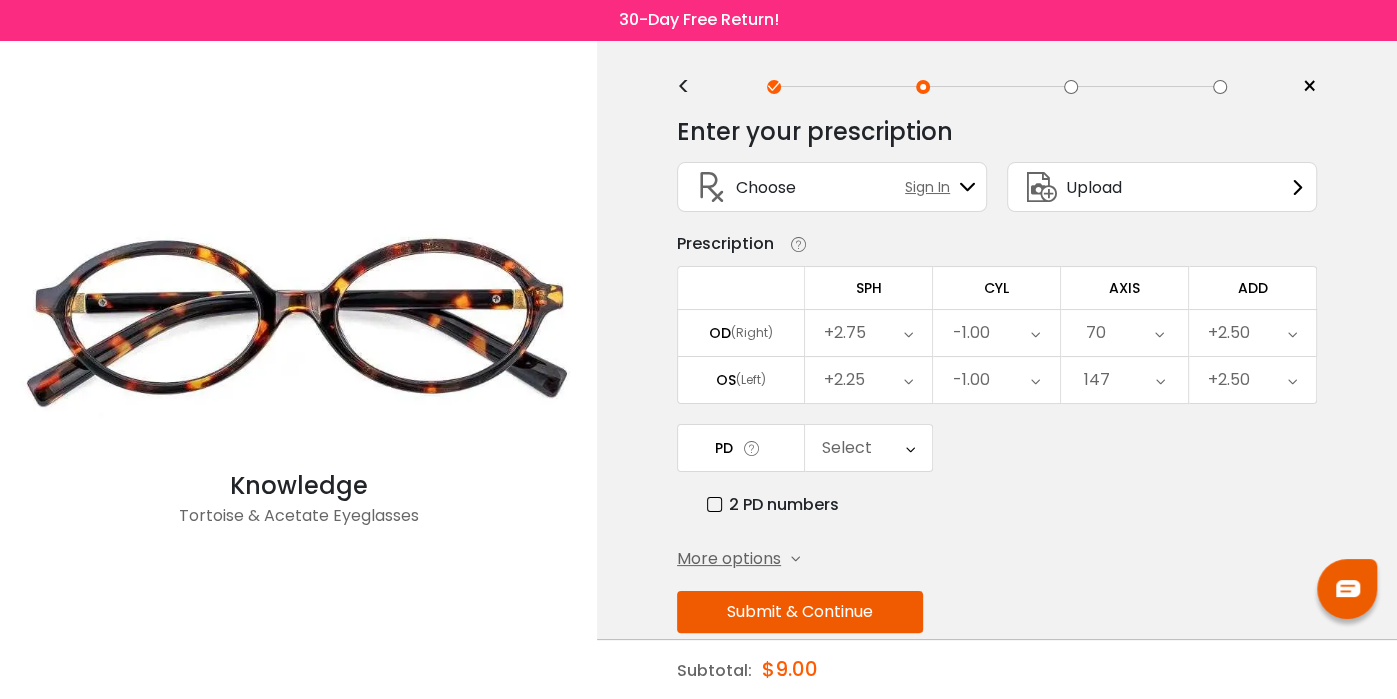 scroll, scrollTop: 31, scrollLeft: 0, axis: vertical 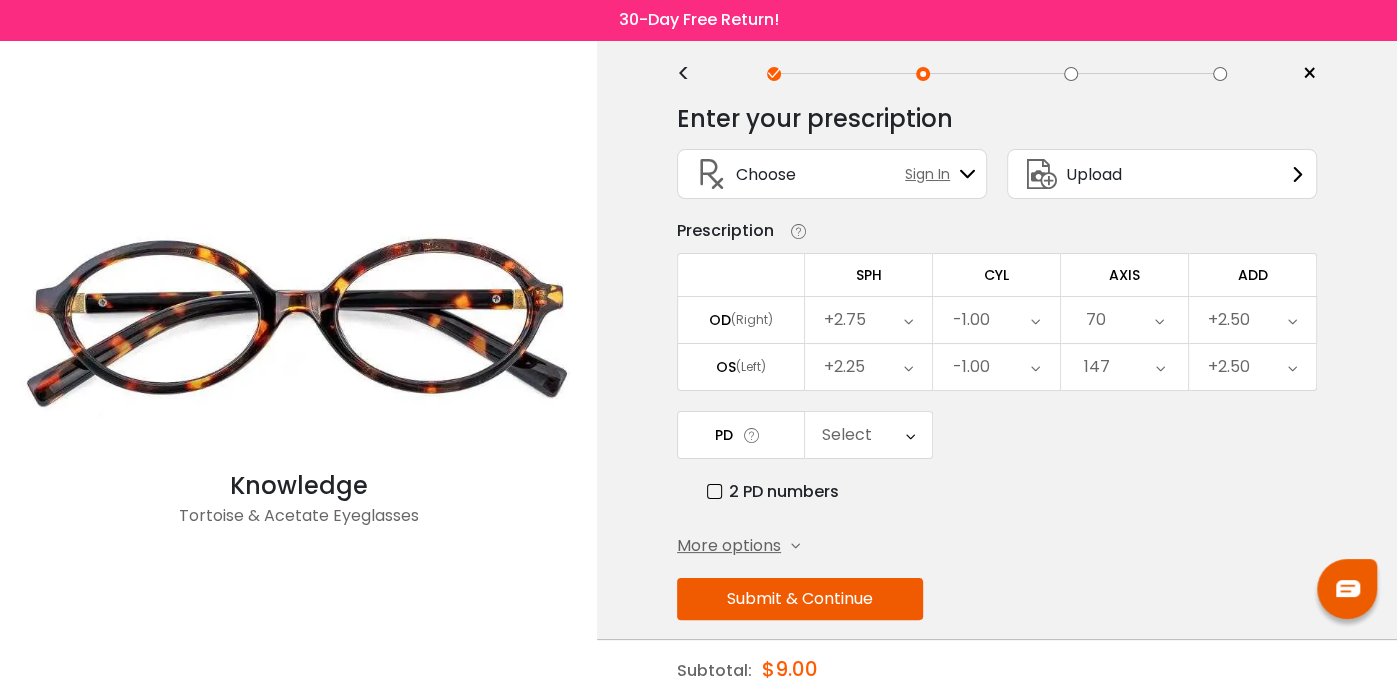 click at bounding box center (910, 435) 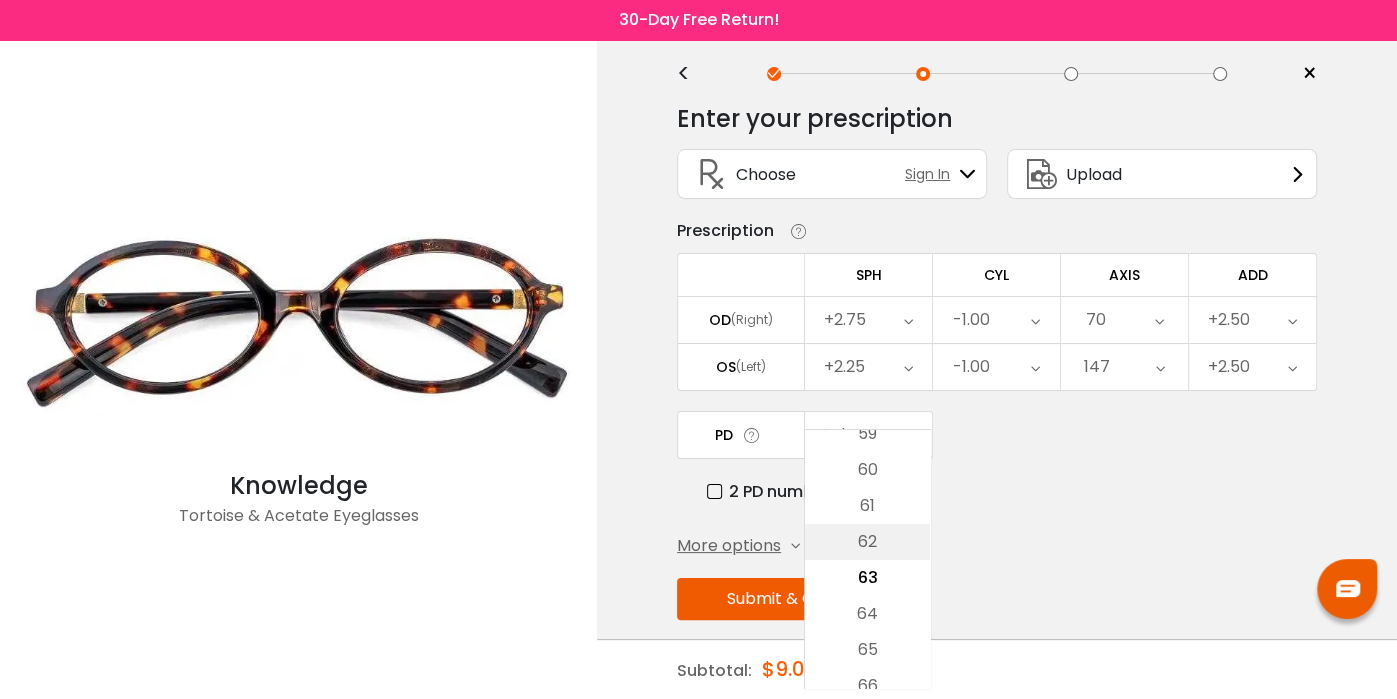 click on "62" at bounding box center [867, 542] 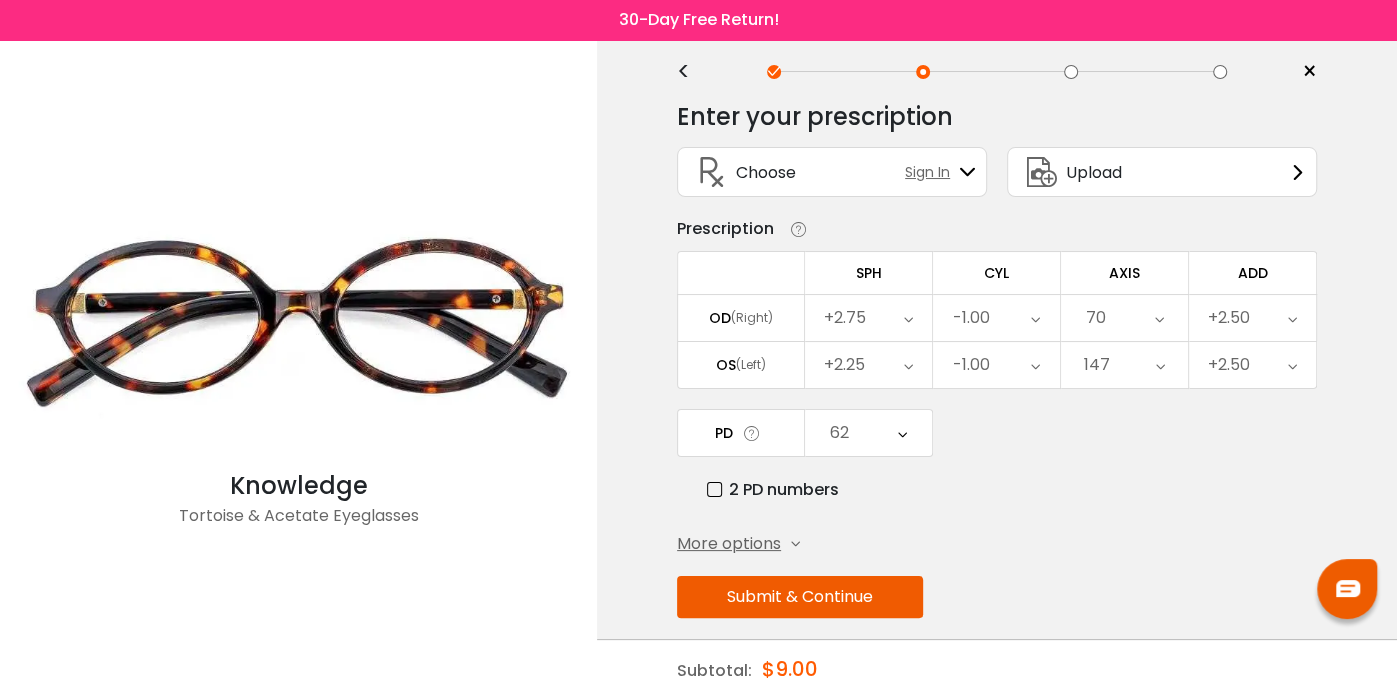 scroll, scrollTop: 50, scrollLeft: 0, axis: vertical 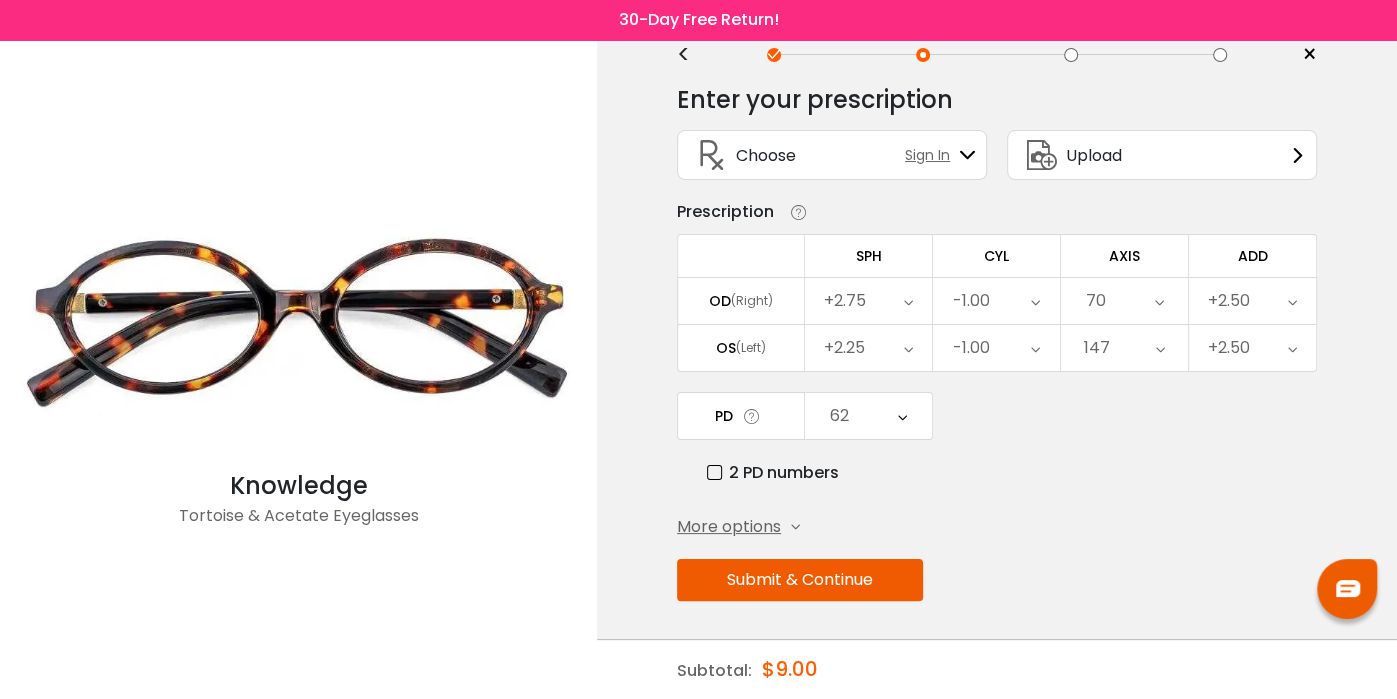 click on "Submit & Continue" at bounding box center [800, 580] 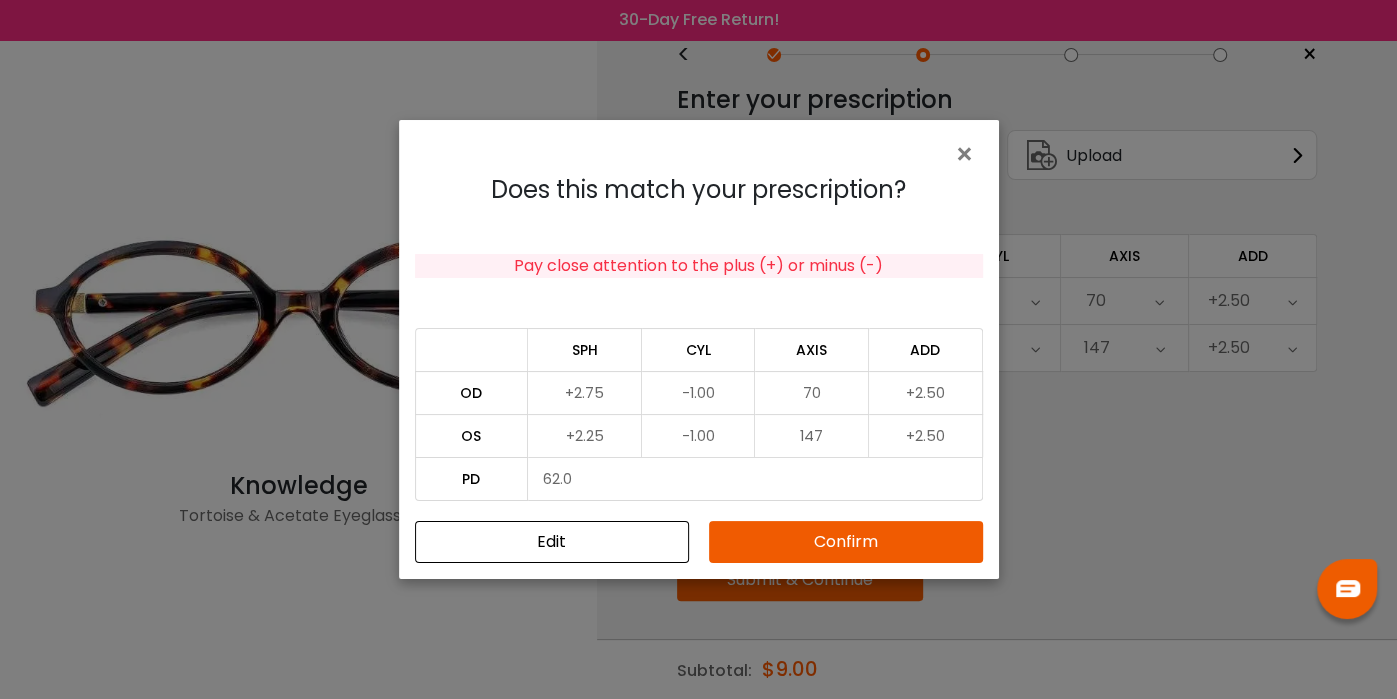 click on "Confirm" at bounding box center [846, 542] 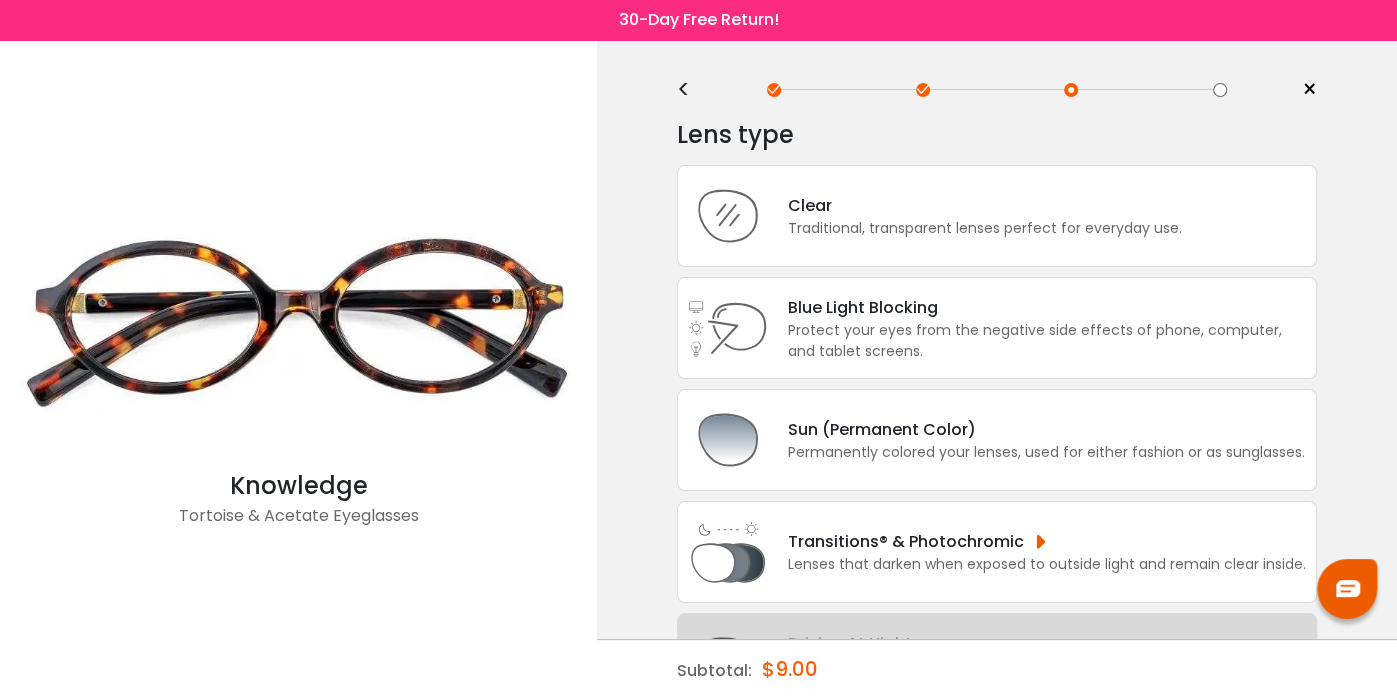 scroll, scrollTop: 0, scrollLeft: 0, axis: both 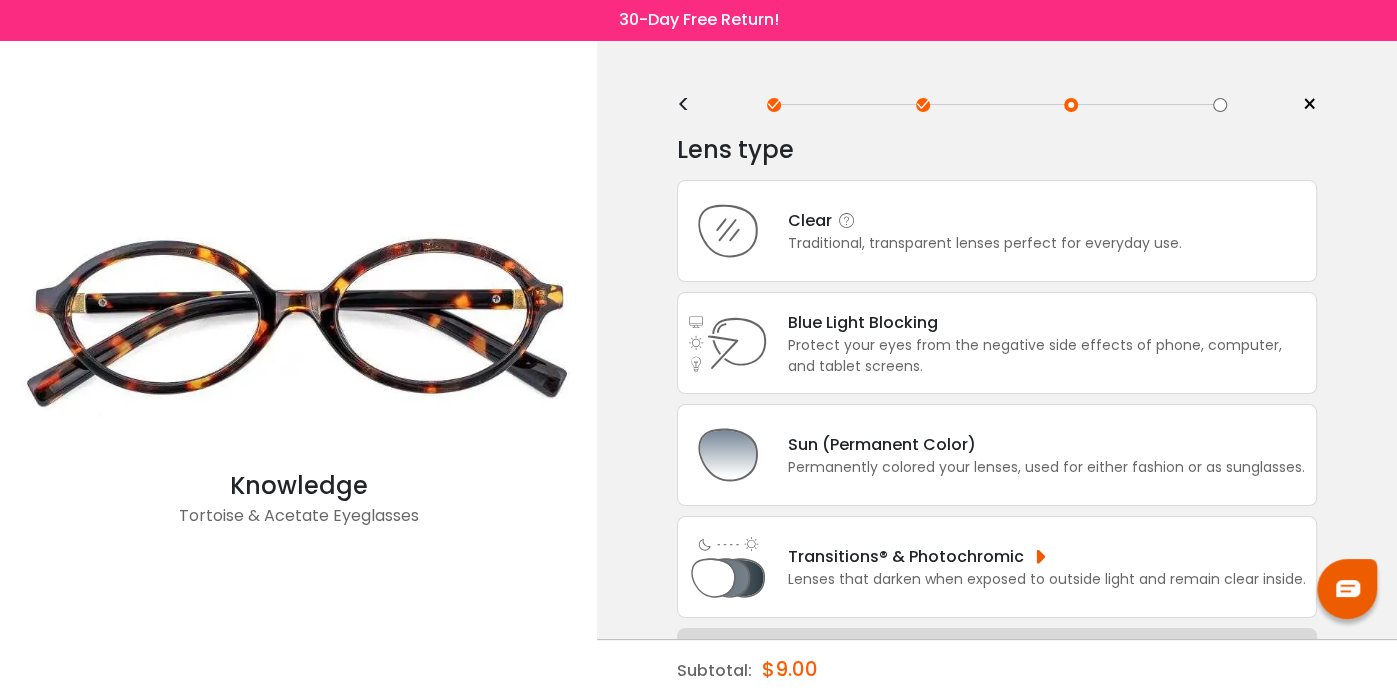click on "Traditional, transparent lenses perfect for everyday use." at bounding box center [985, 243] 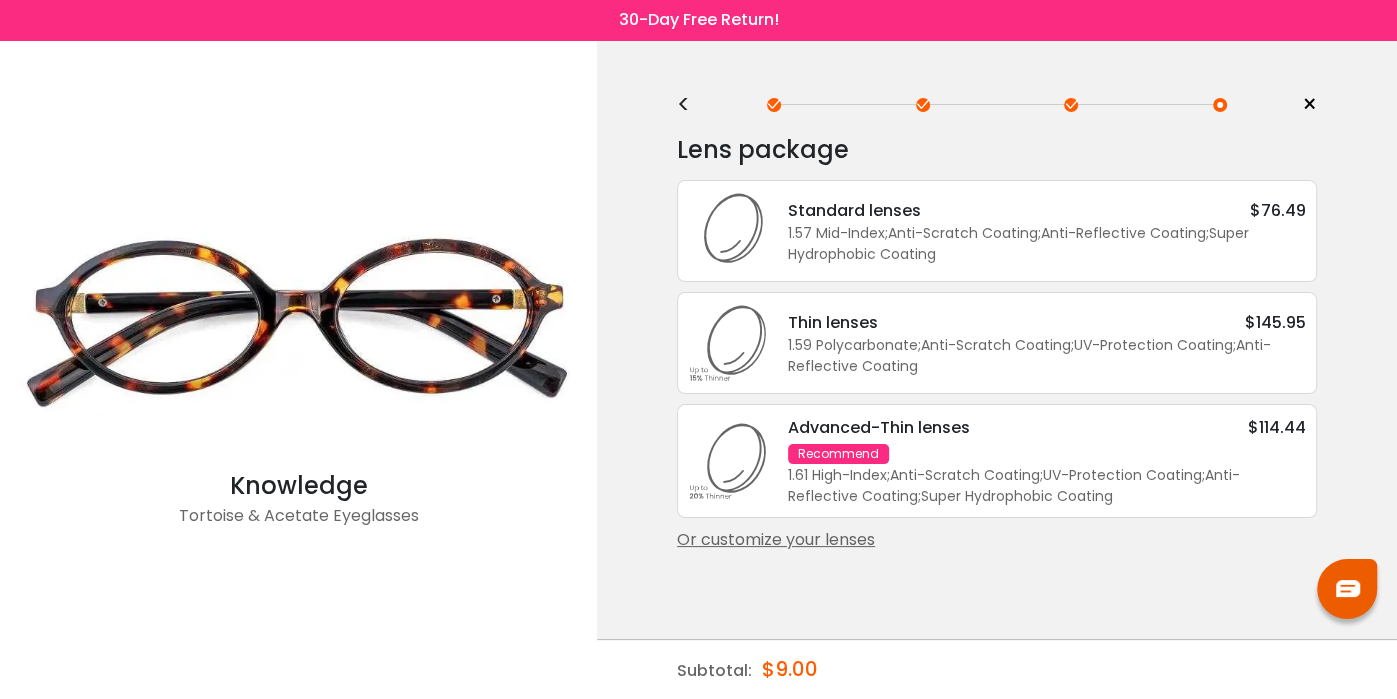 click on "1.57 Mid-Index ;
Anti-Scratch Coating ;
Anti-Reflective Coating ;
Super Hydrophobic Coating ;" at bounding box center (1047, 244) 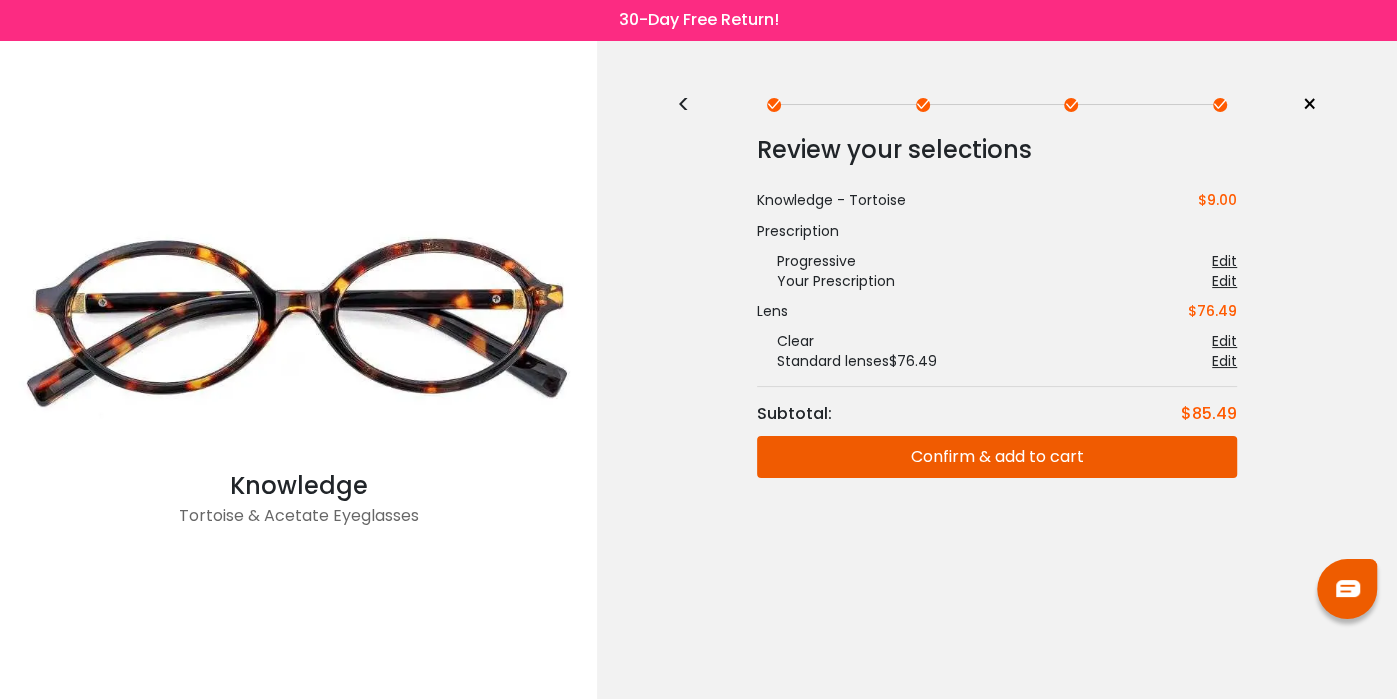 click on "Confirm & add to cart" at bounding box center (997, 457) 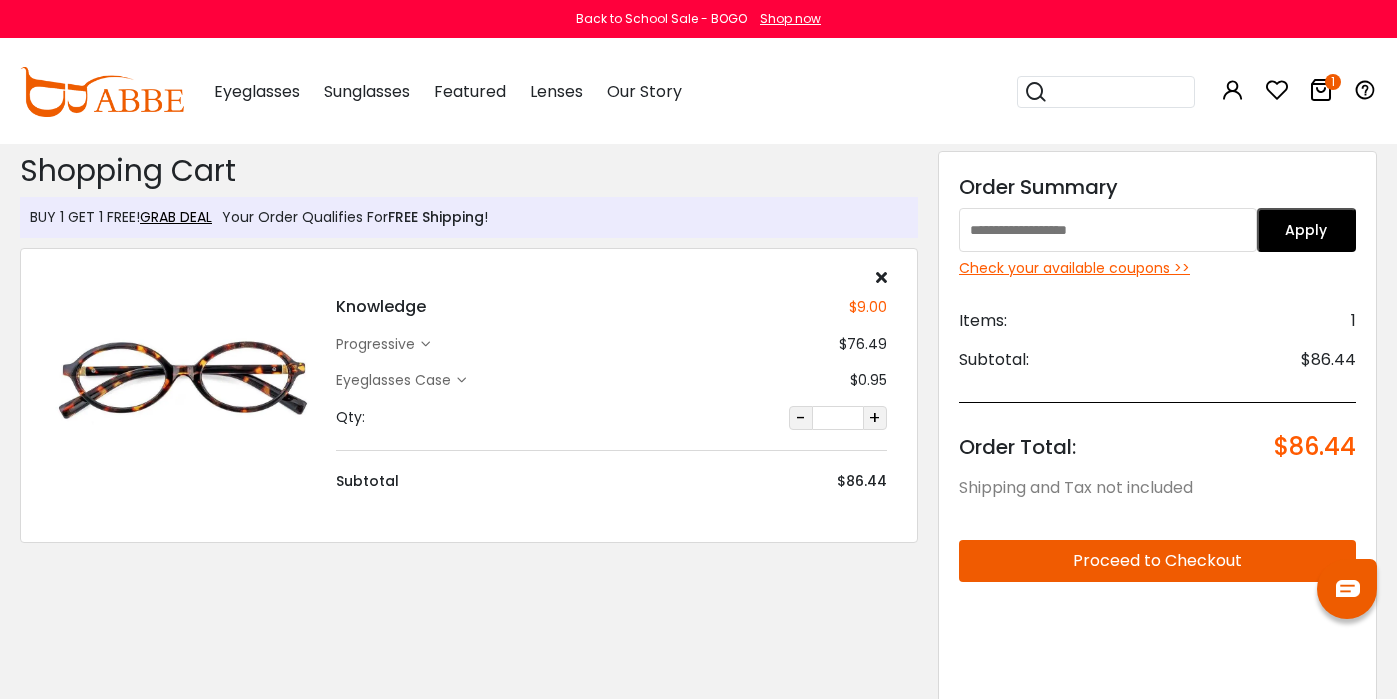 scroll, scrollTop: 0, scrollLeft: 0, axis: both 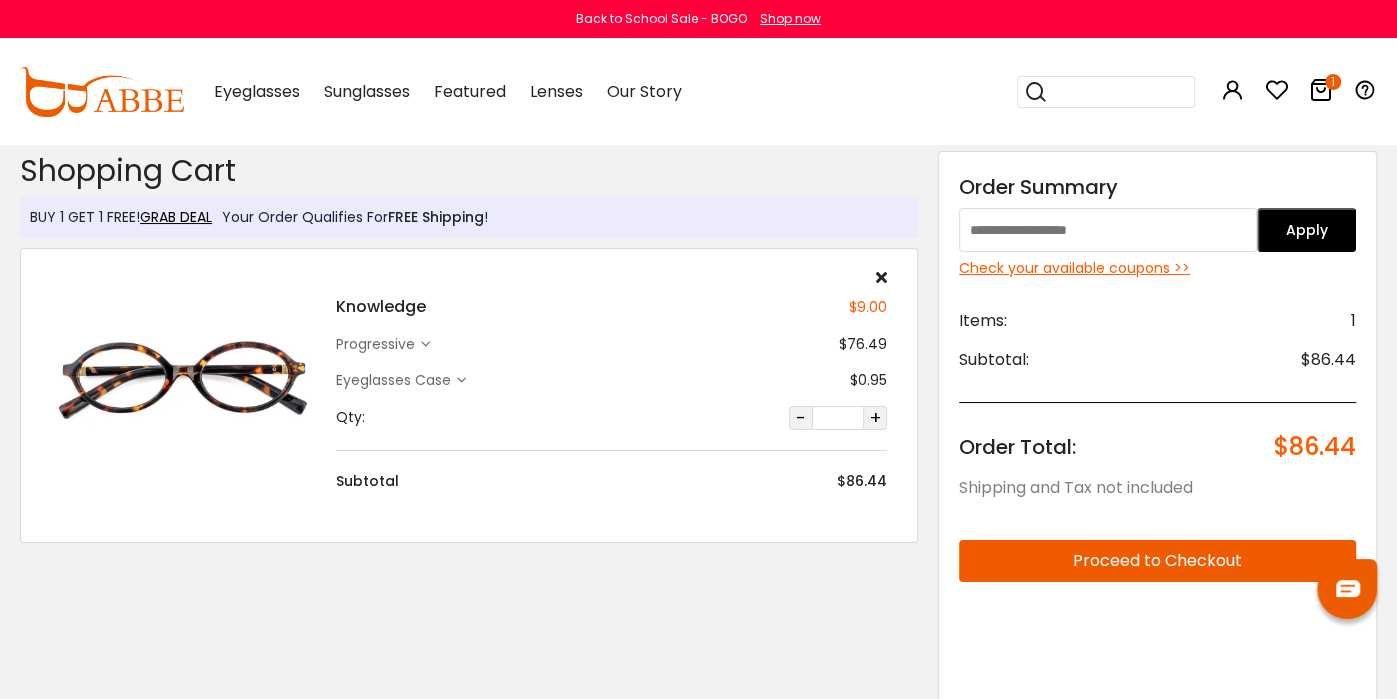 click on "Check your available coupons >>" at bounding box center (1157, 268) 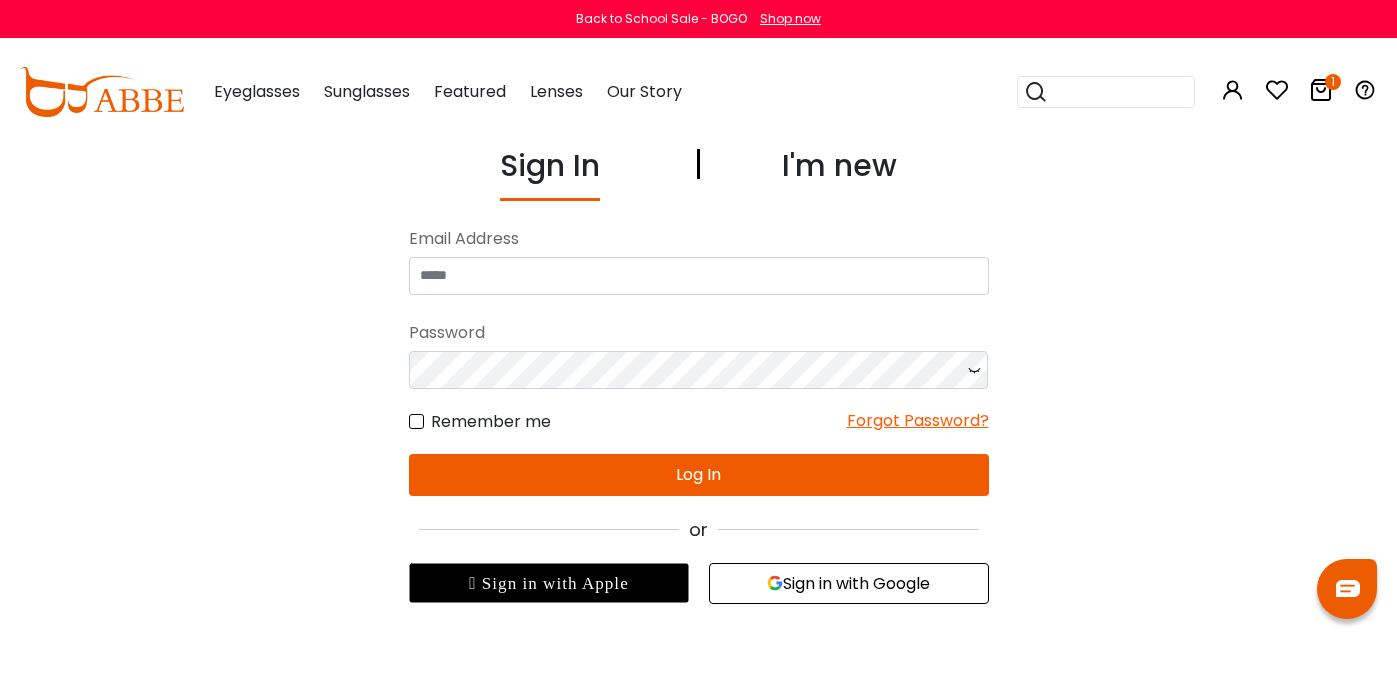 scroll, scrollTop: 0, scrollLeft: 0, axis: both 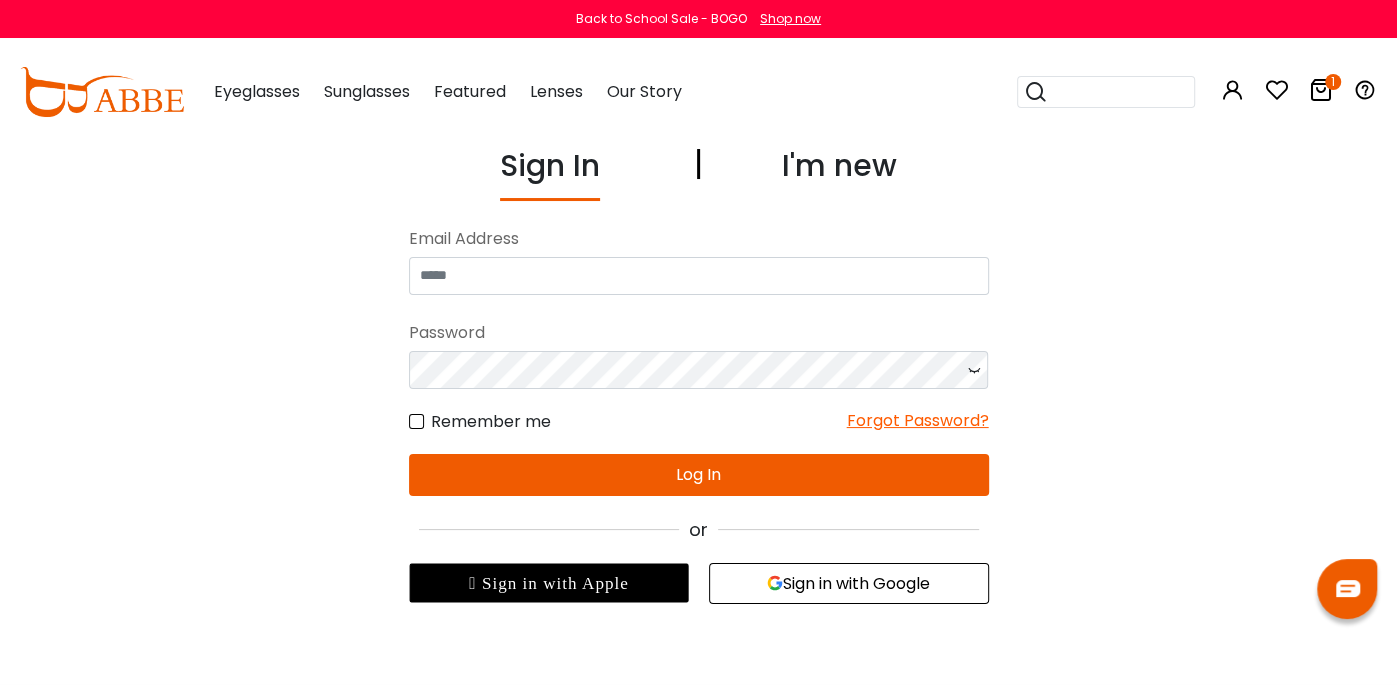 click on "I'm new" at bounding box center (839, 172) 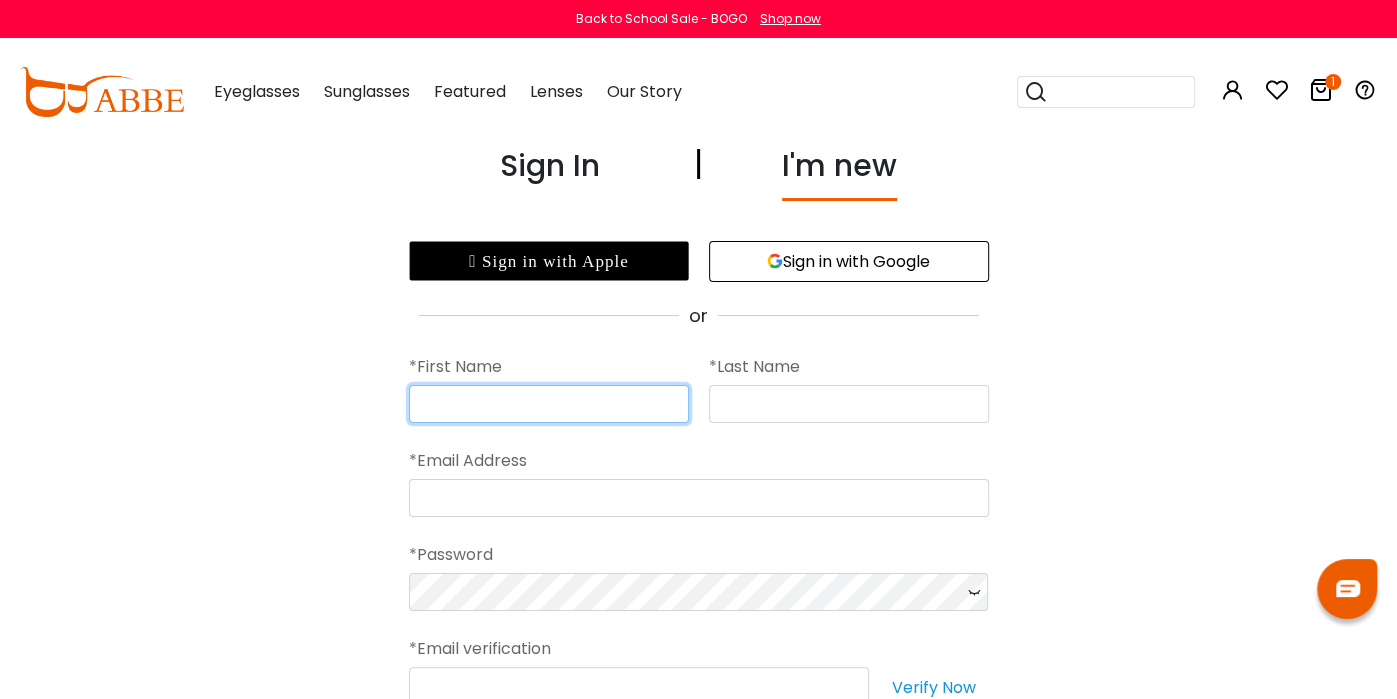 drag, startPoint x: 624, startPoint y: 394, endPoint x: 631, endPoint y: 402, distance: 10.630146 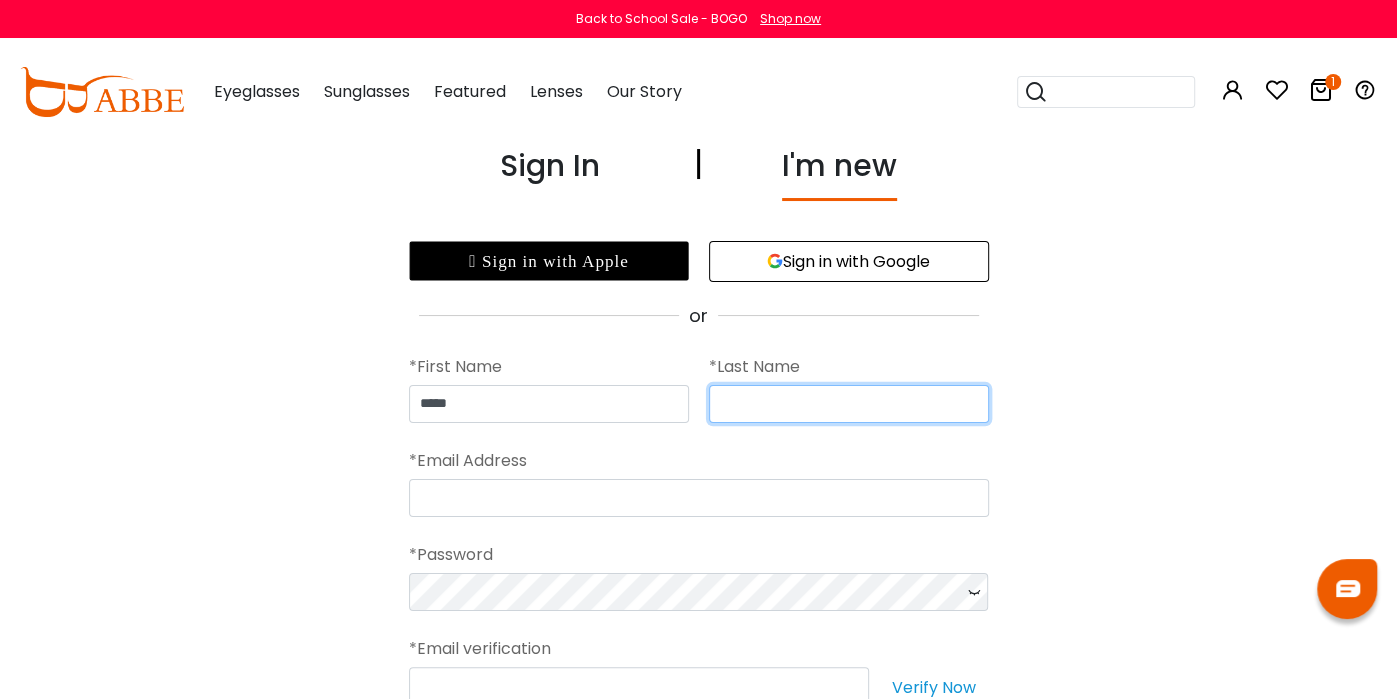 type on "*******" 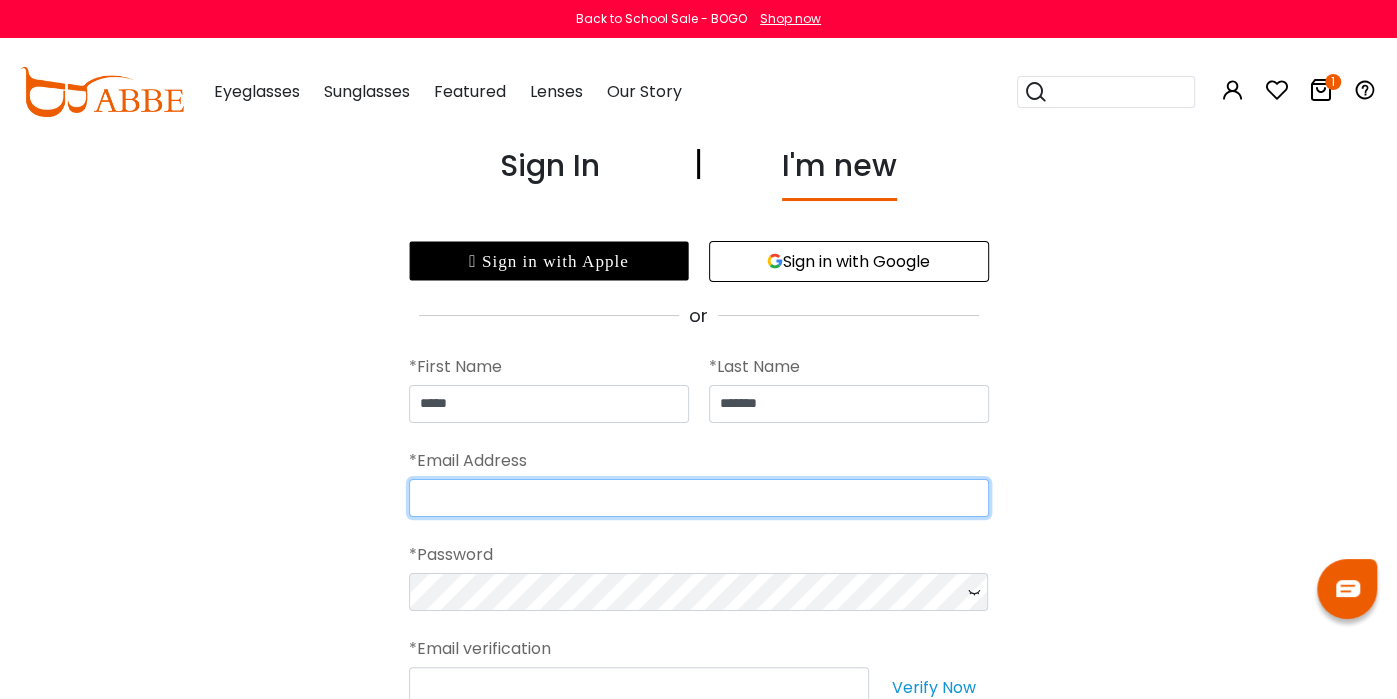 type on "**********" 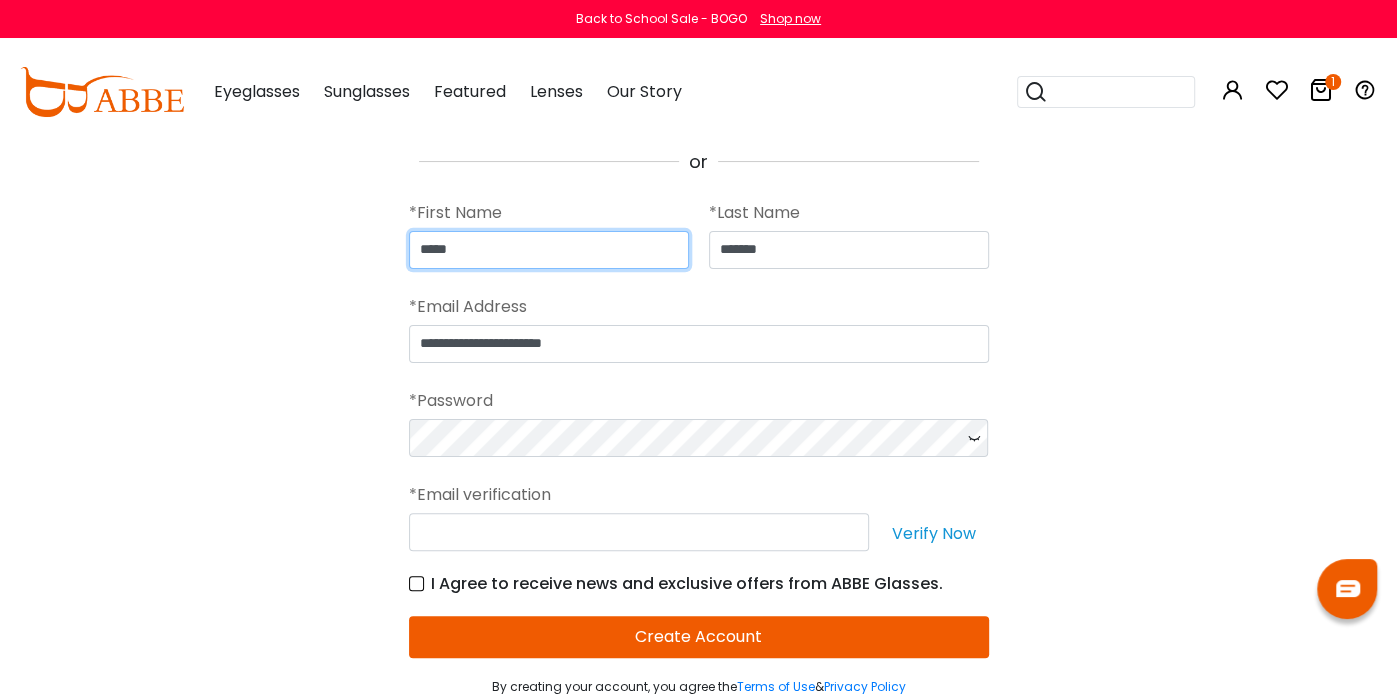 scroll, scrollTop: 157, scrollLeft: 0, axis: vertical 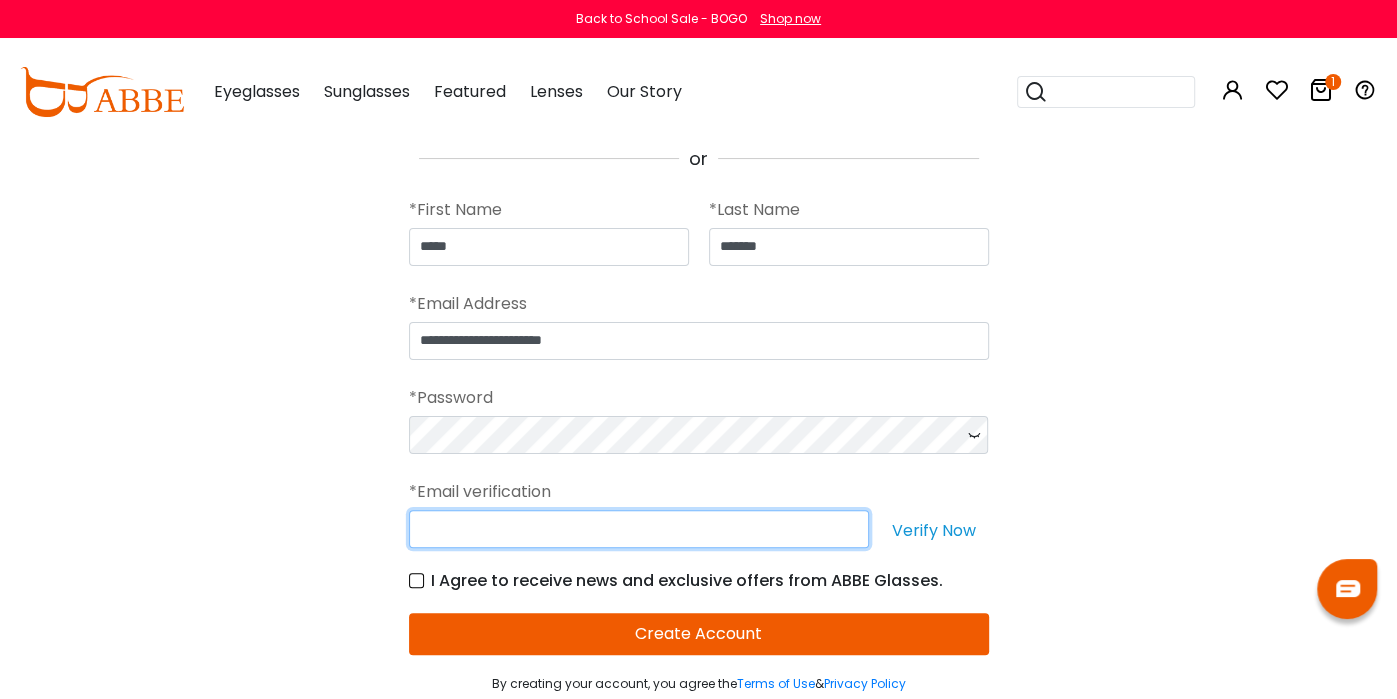 click at bounding box center (639, 529) 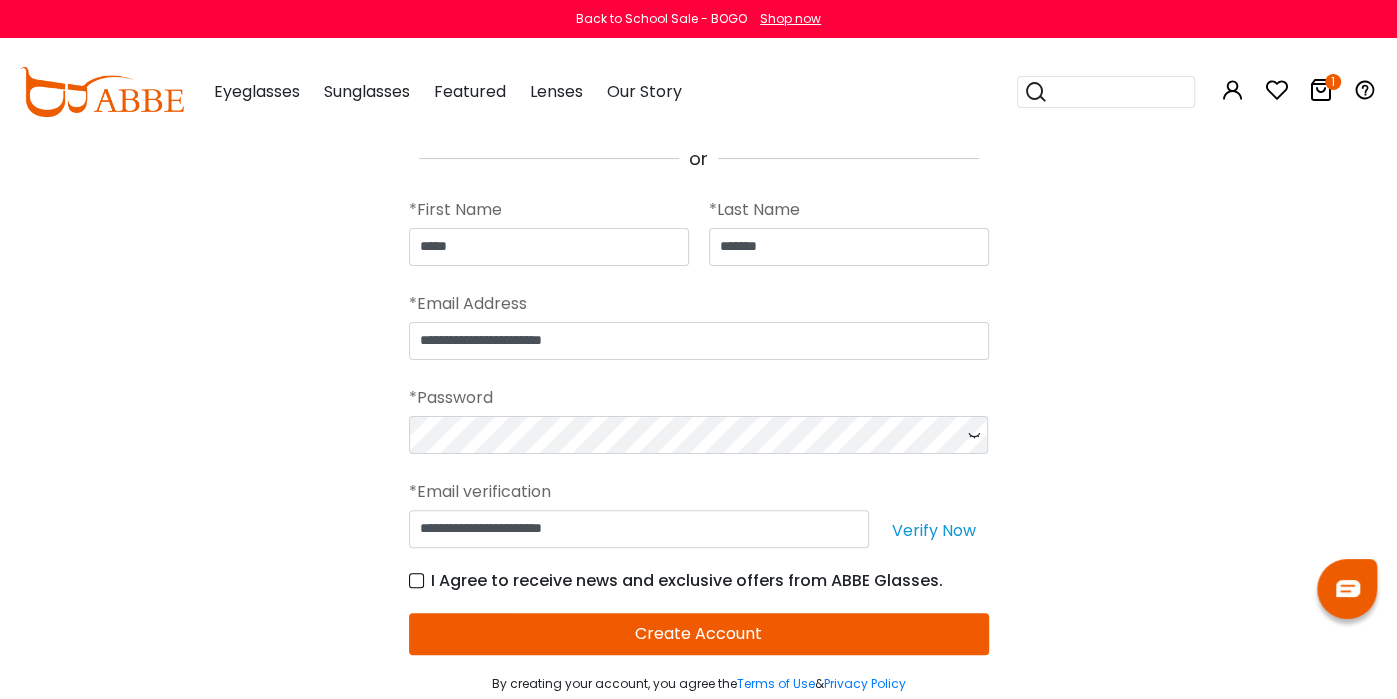 click on "Verify Now" at bounding box center (934, 529) 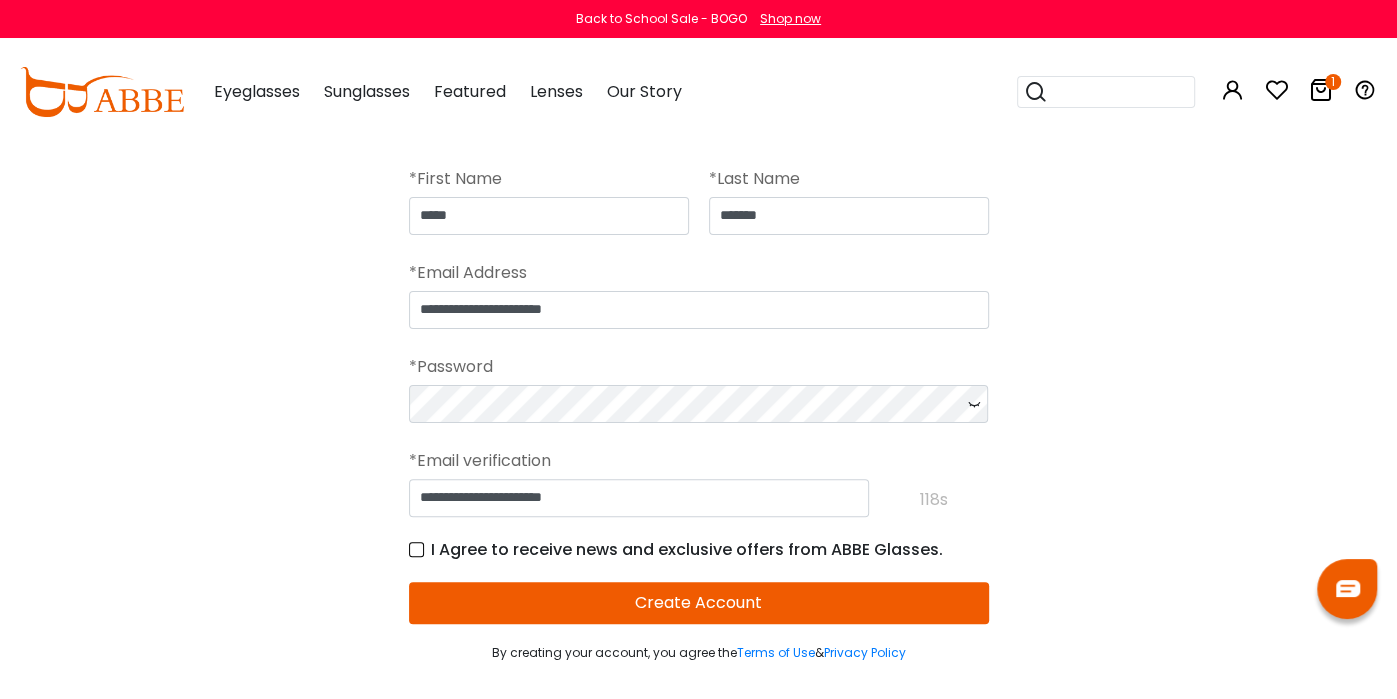 scroll, scrollTop: 232, scrollLeft: 0, axis: vertical 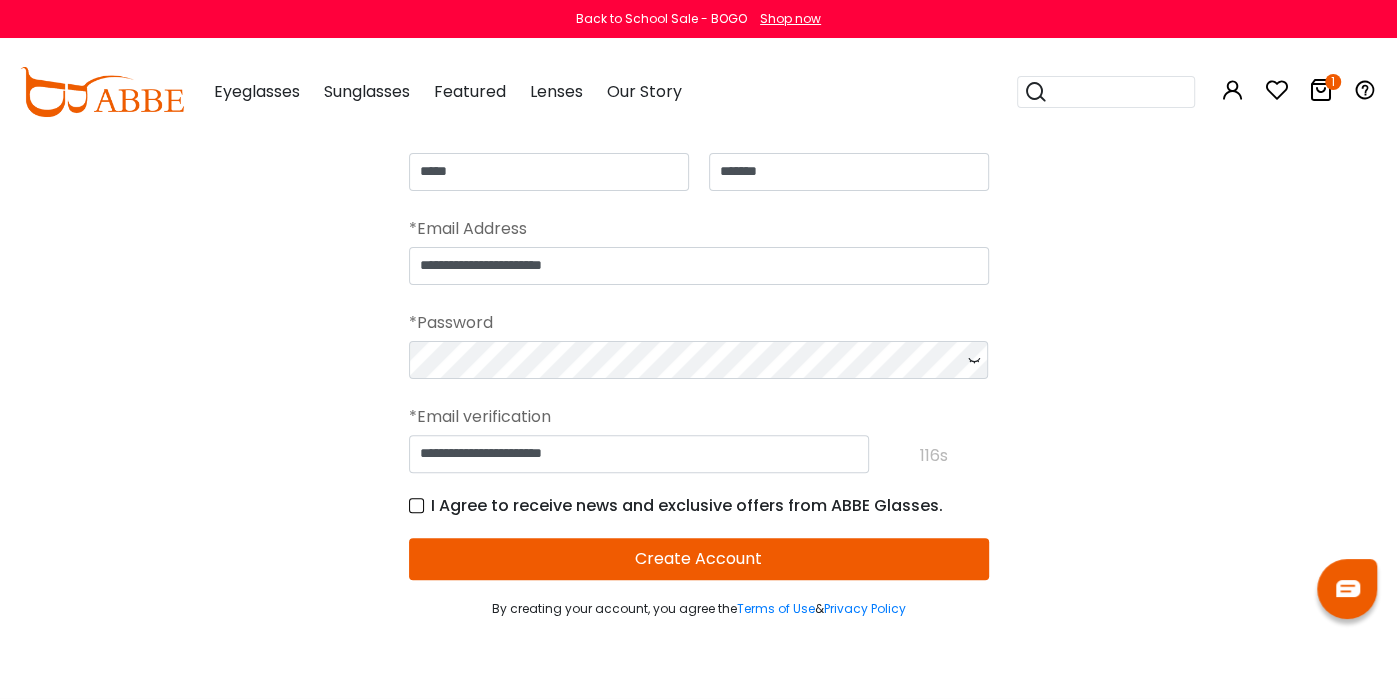 click on "Create Account" at bounding box center (699, 559) 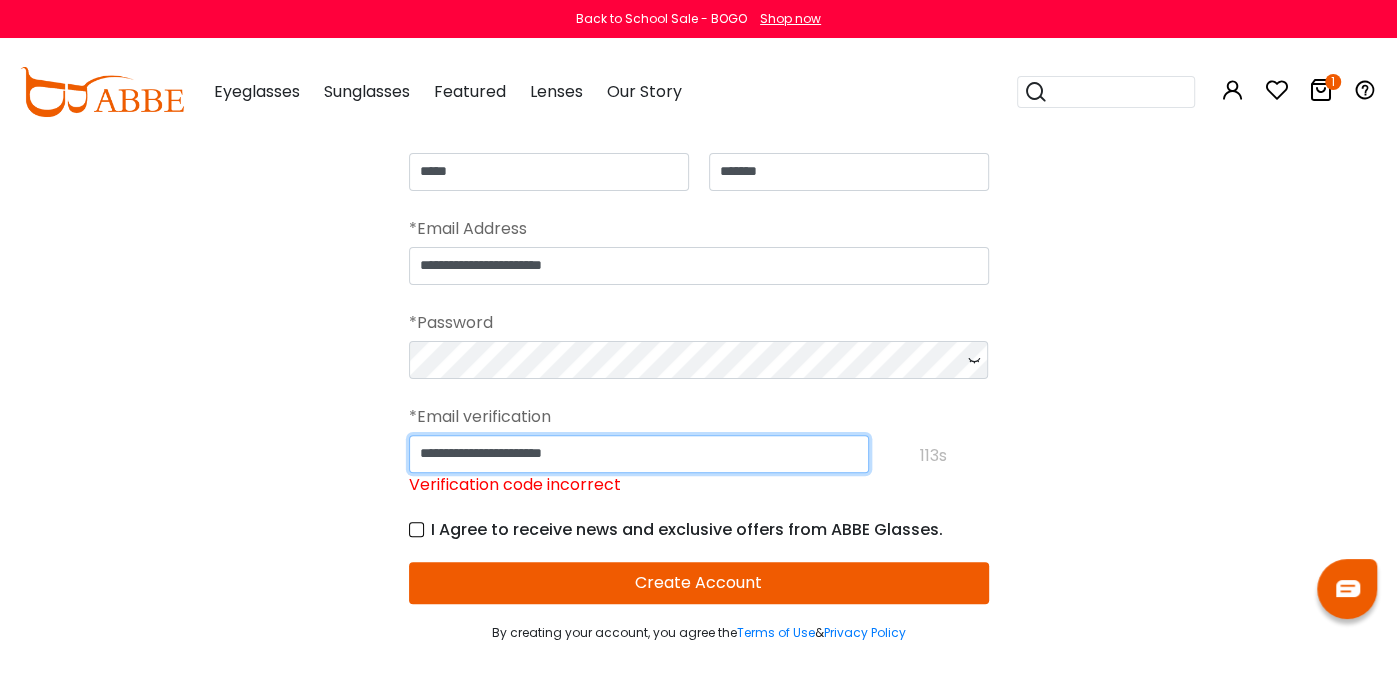 click on "**********" at bounding box center (639, 454) 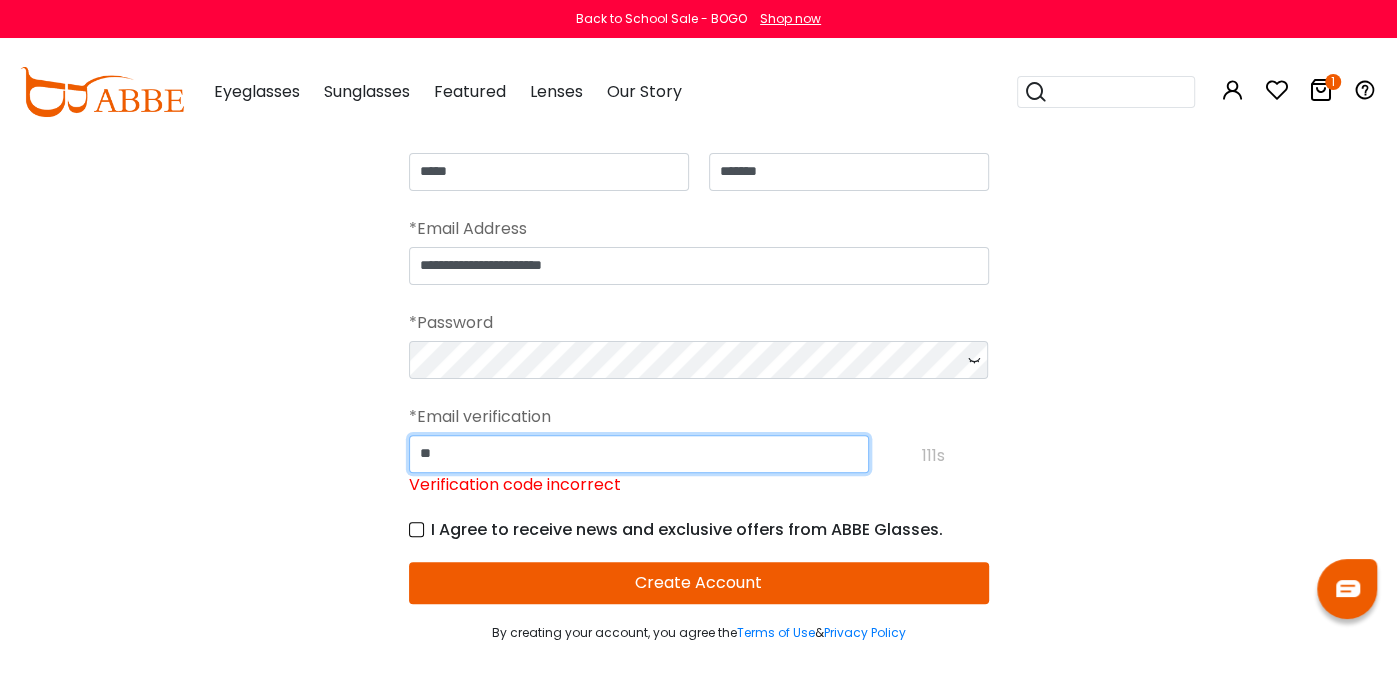 type on "*" 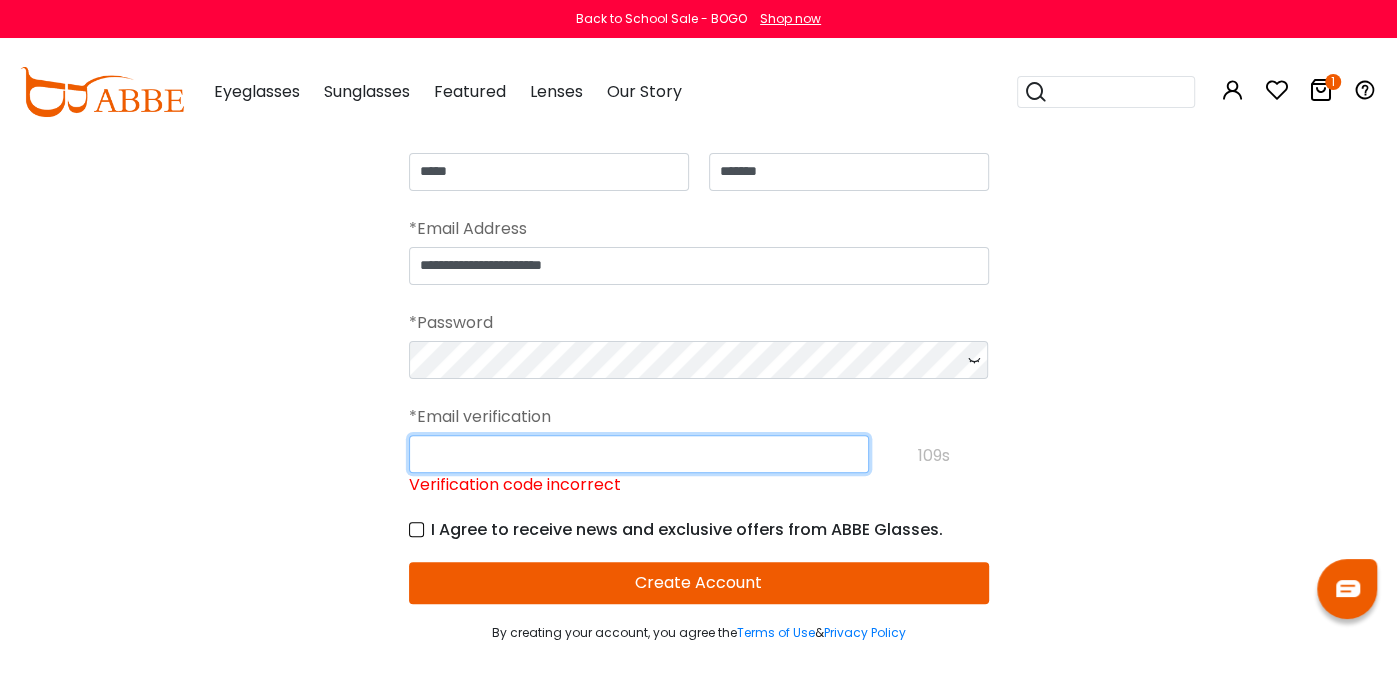 type 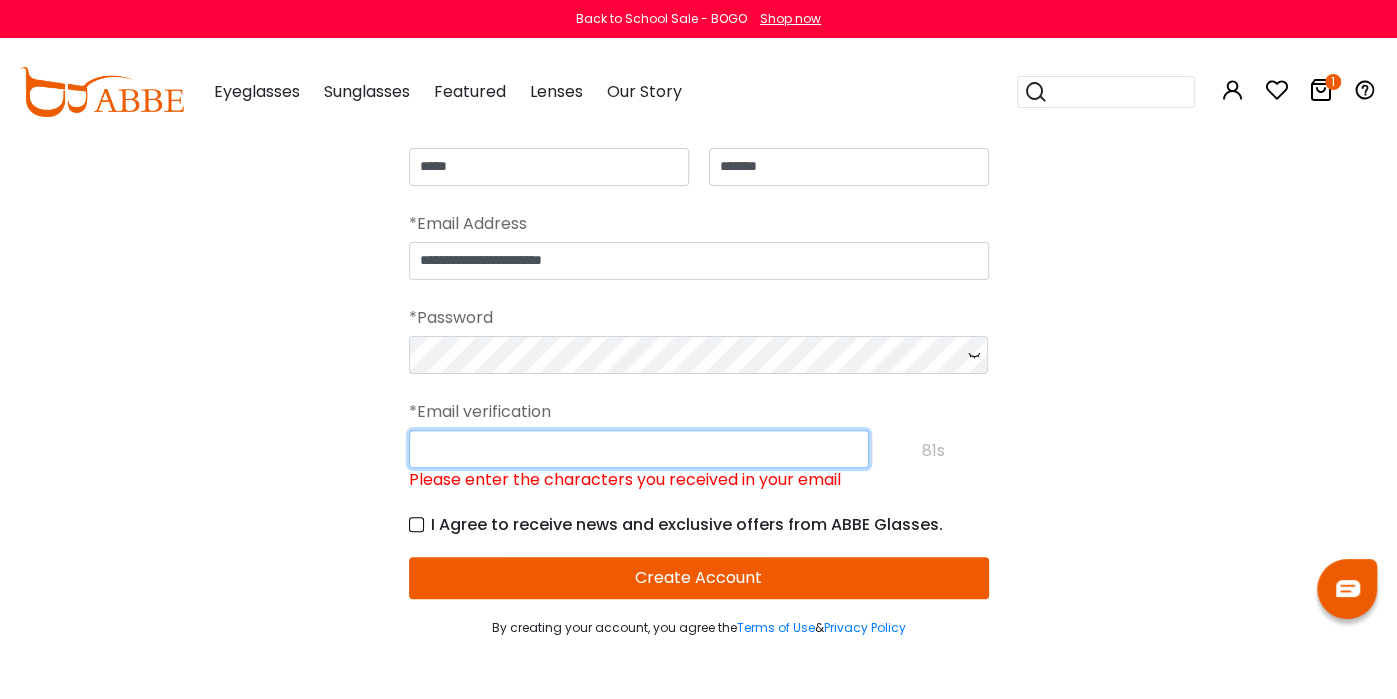 scroll, scrollTop: 245, scrollLeft: 0, axis: vertical 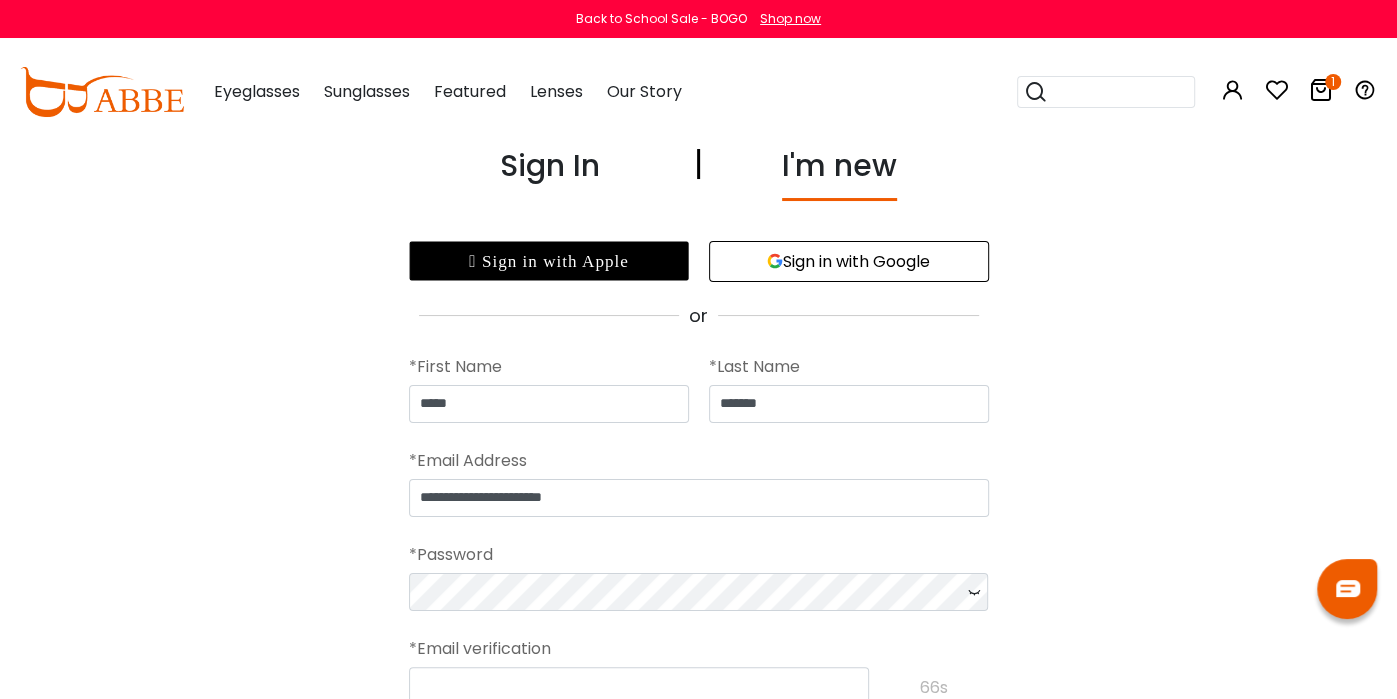 click on "Sign in with Google" at bounding box center [849, 261] 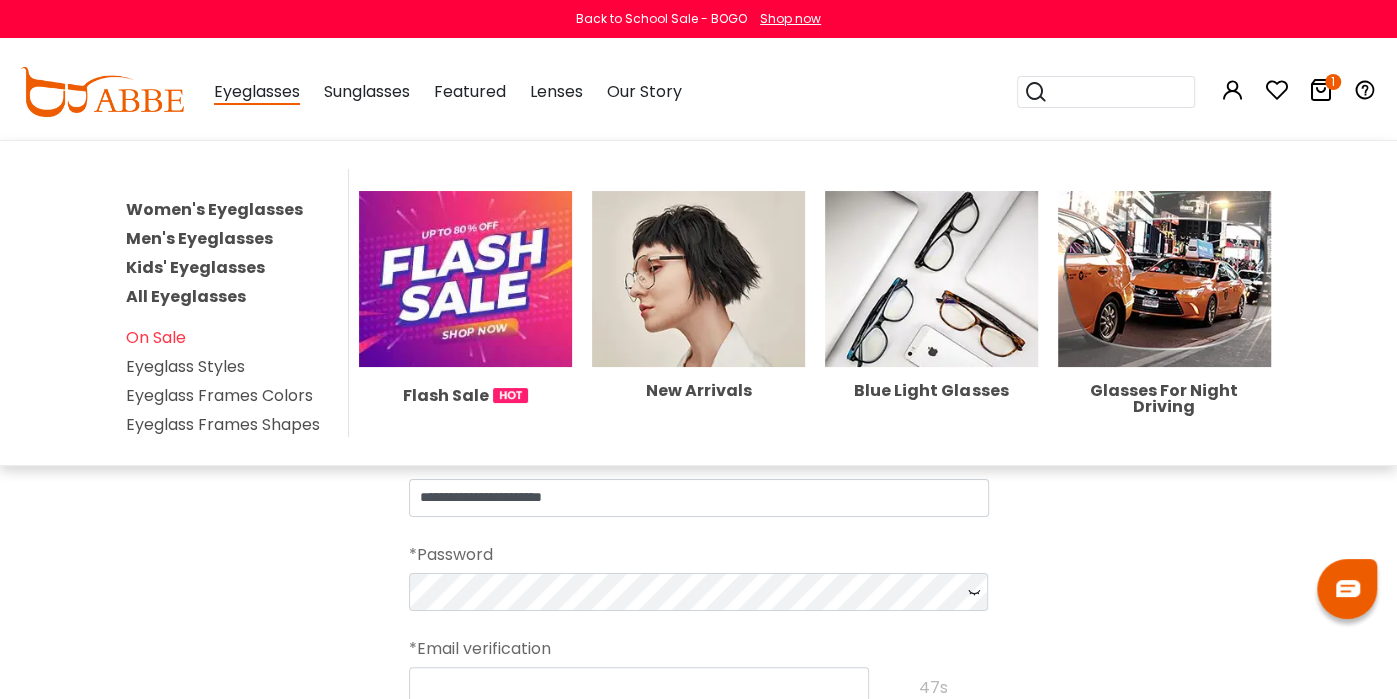 click on "Women's Eyeglasses" at bounding box center [214, 209] 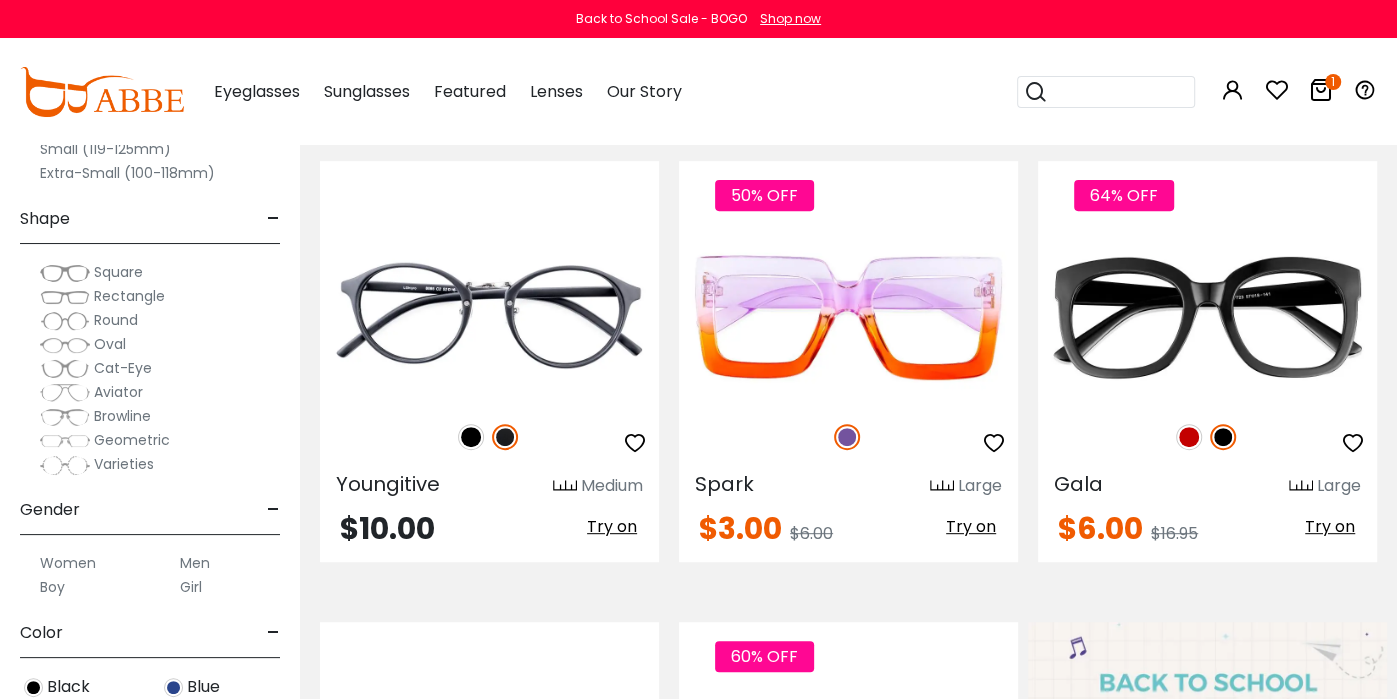 scroll, scrollTop: 429, scrollLeft: 0, axis: vertical 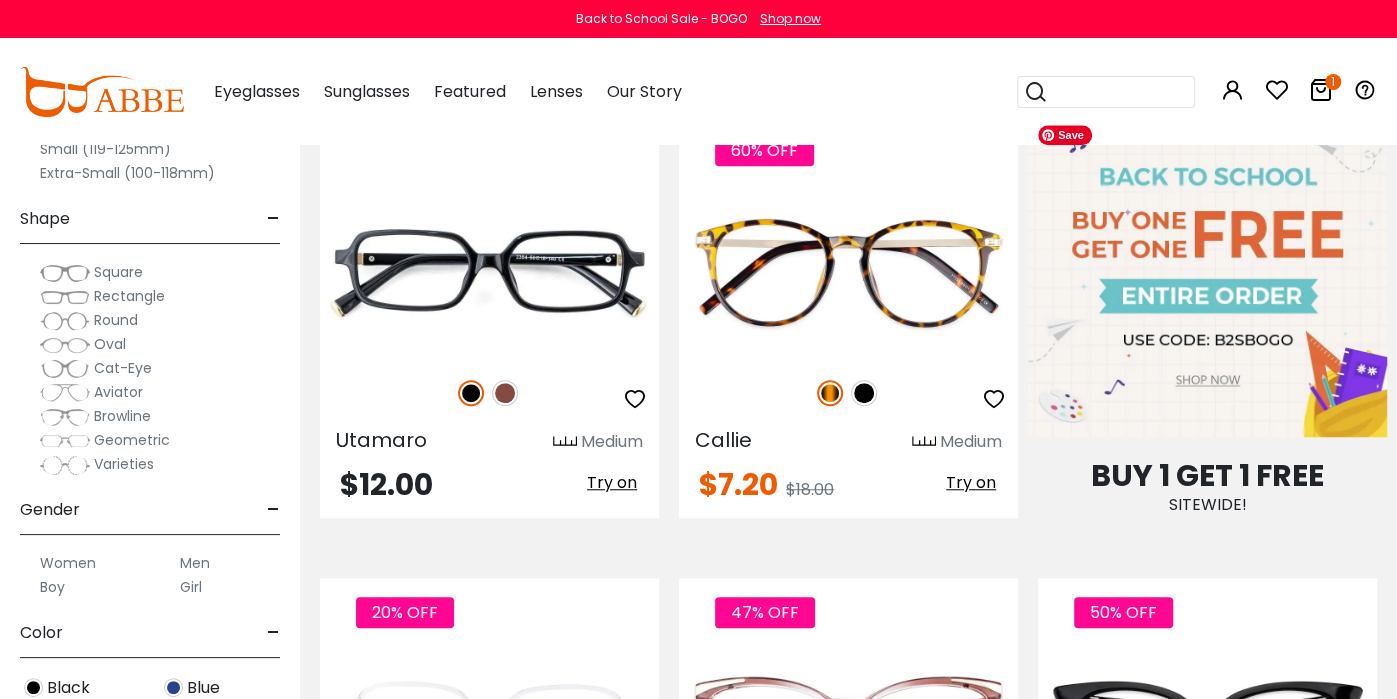click at bounding box center (1207, 276) 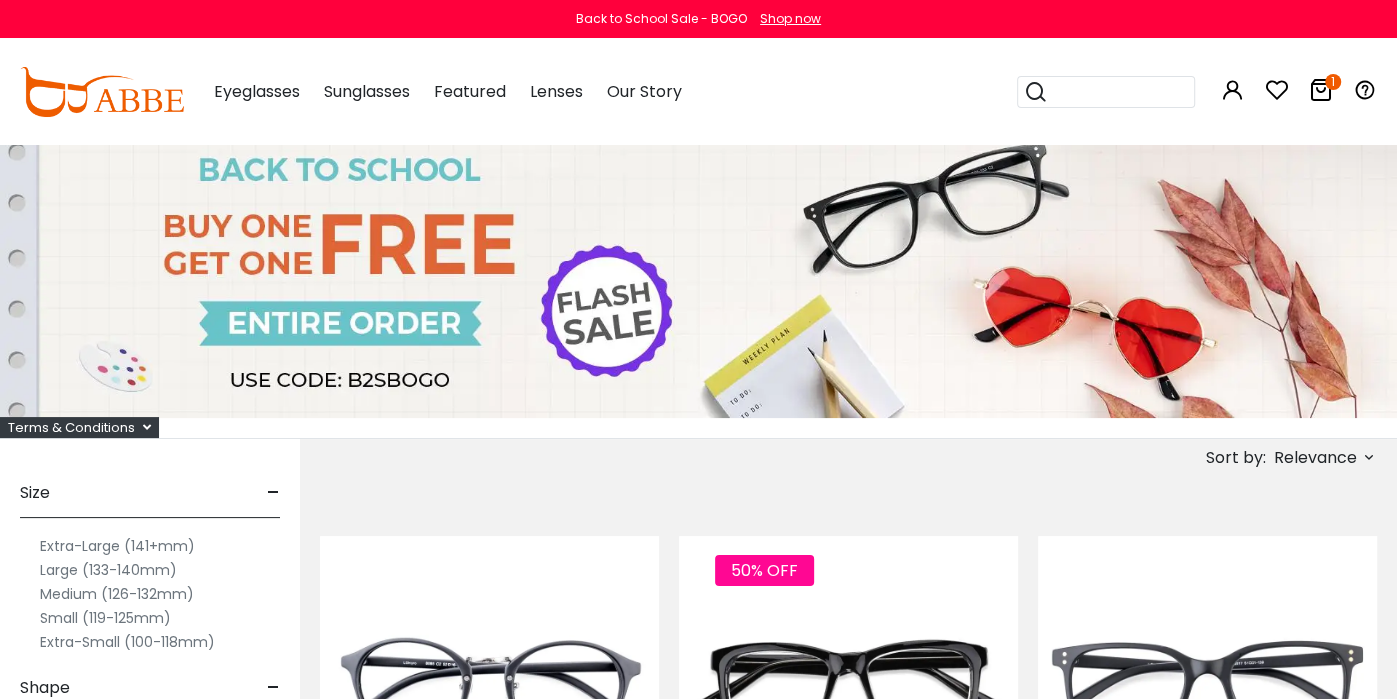 scroll, scrollTop: 135, scrollLeft: 0, axis: vertical 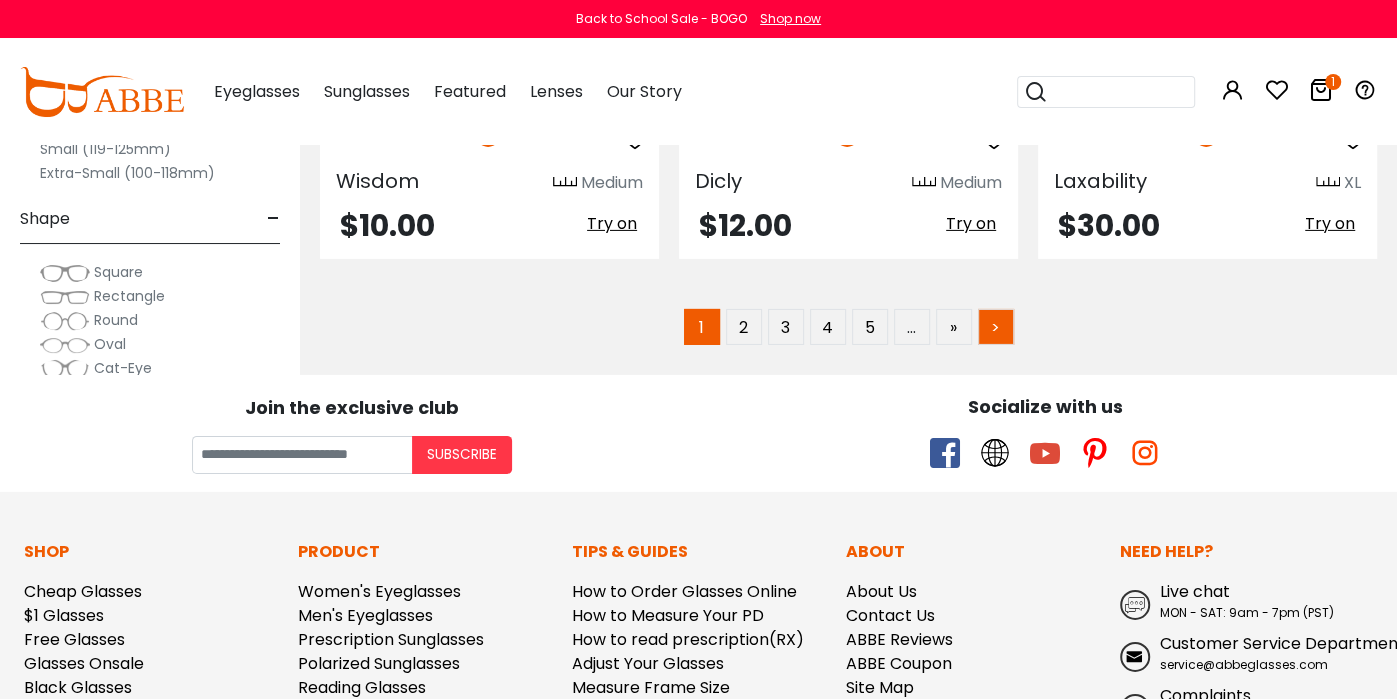 click on ">" at bounding box center [996, 327] 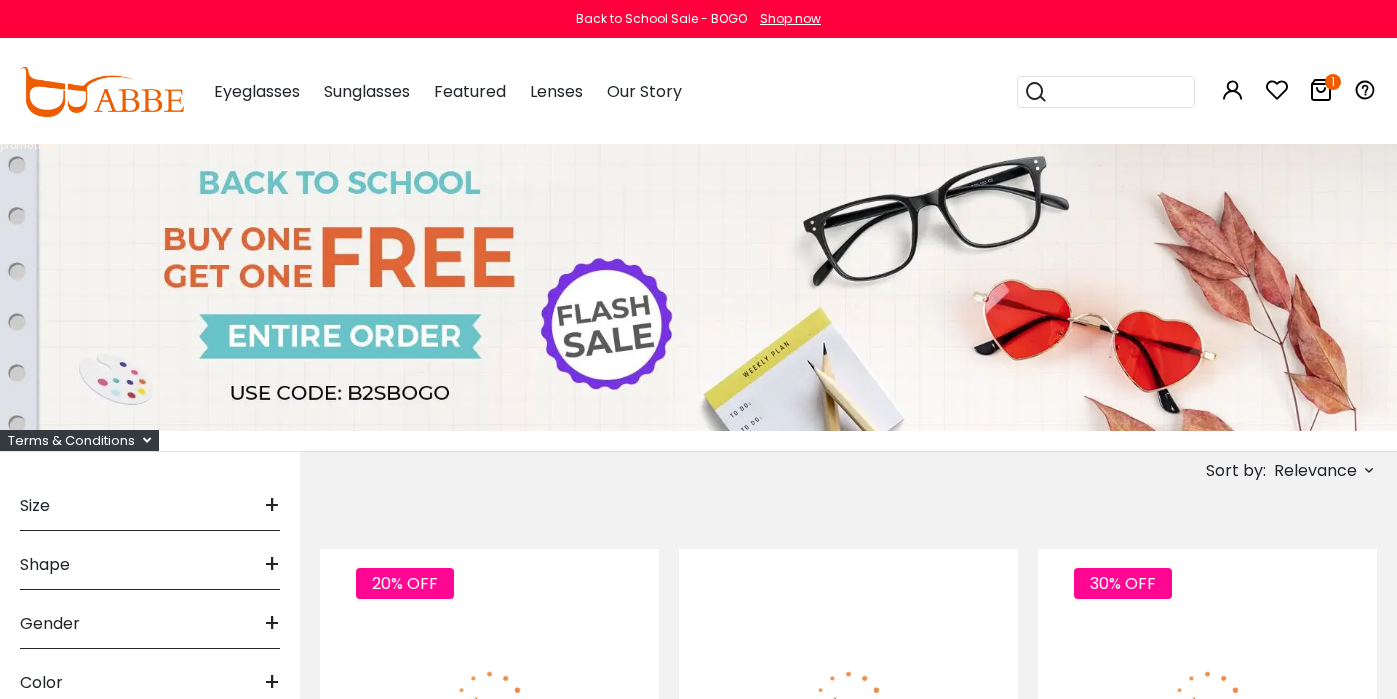 scroll, scrollTop: 0, scrollLeft: 0, axis: both 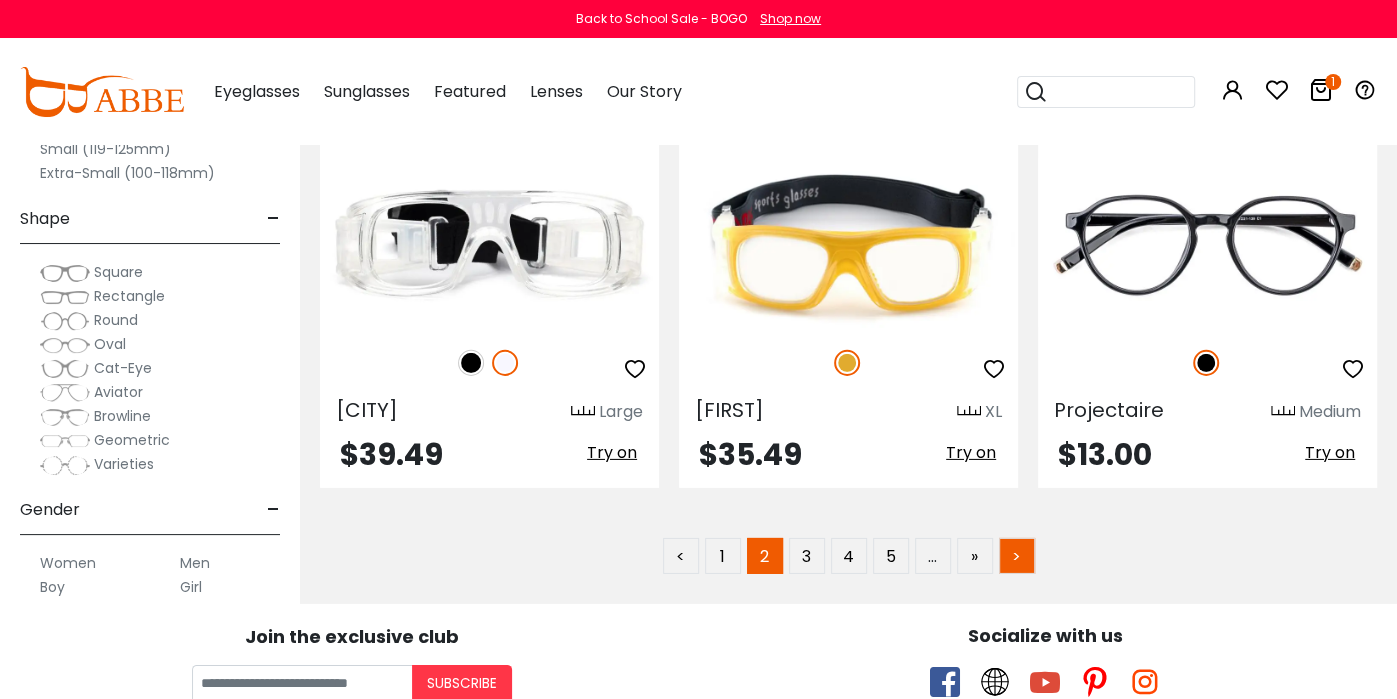 click on ">" at bounding box center (1017, 556) 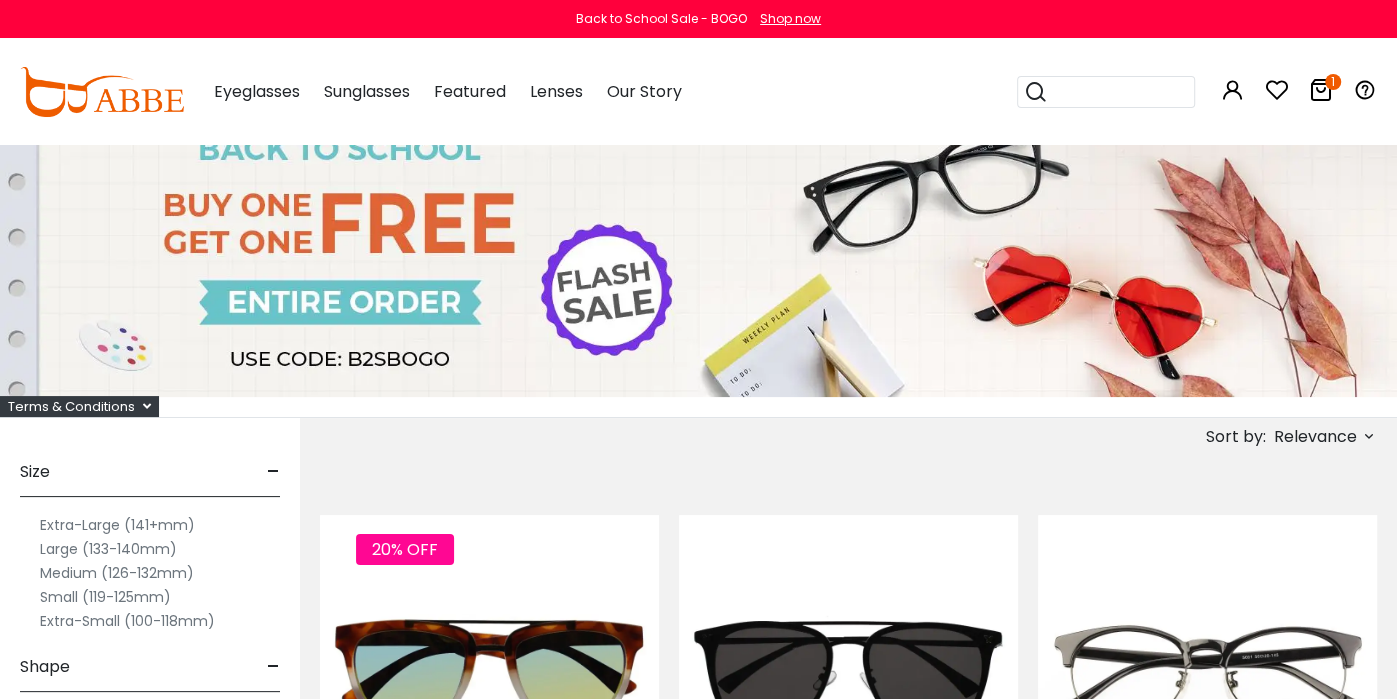 scroll, scrollTop: 263, scrollLeft: 0, axis: vertical 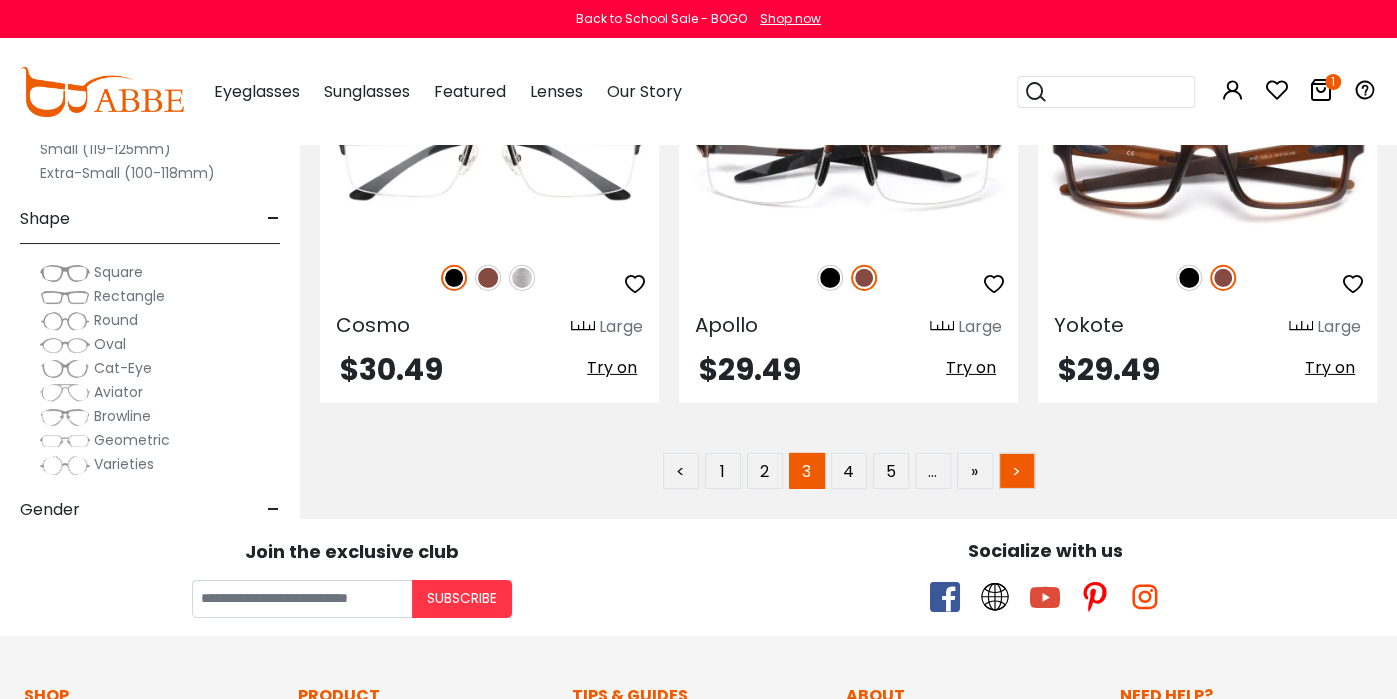 click on ">" at bounding box center [1017, 471] 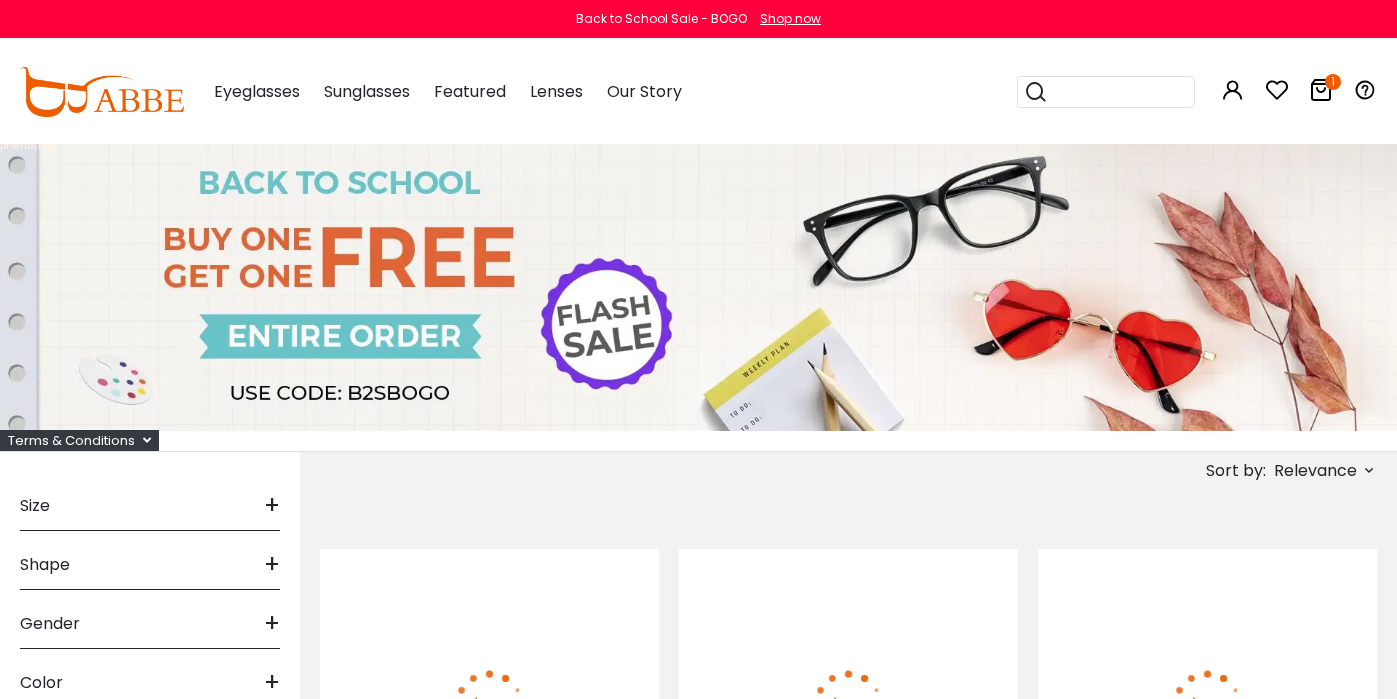 scroll, scrollTop: 0, scrollLeft: 0, axis: both 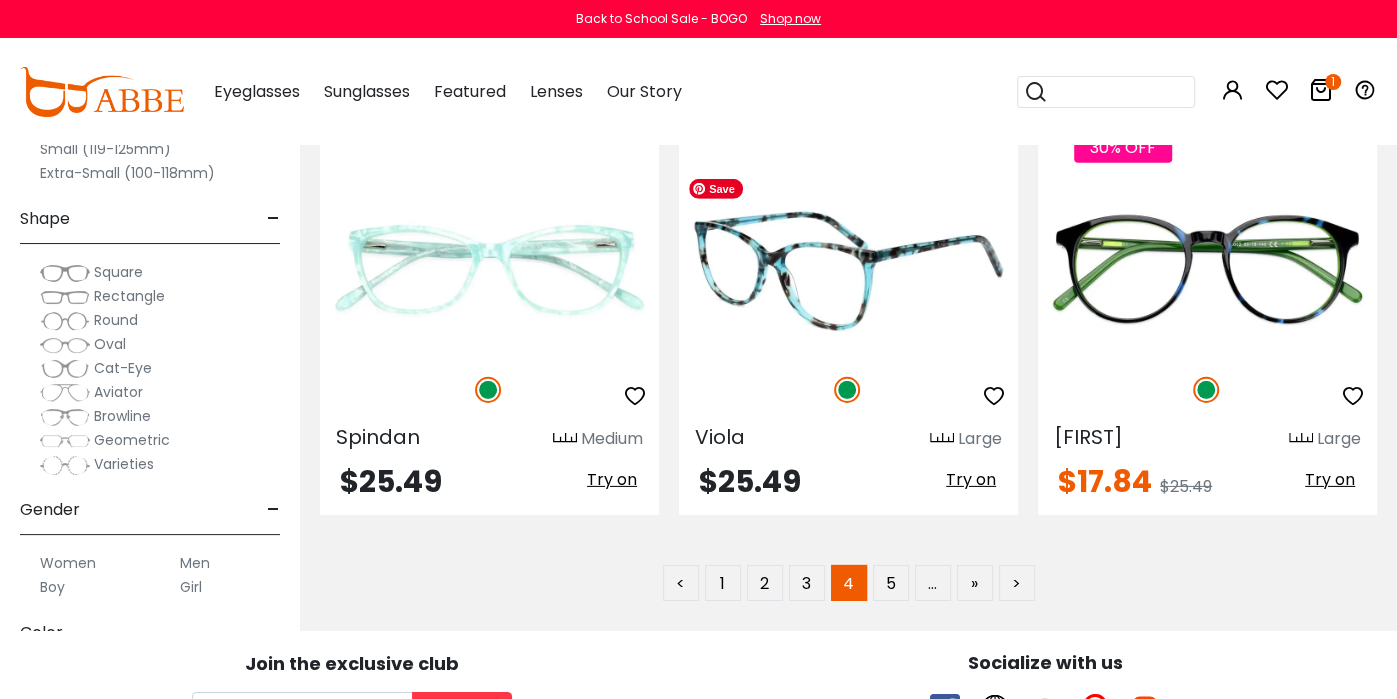 click at bounding box center (848, 270) 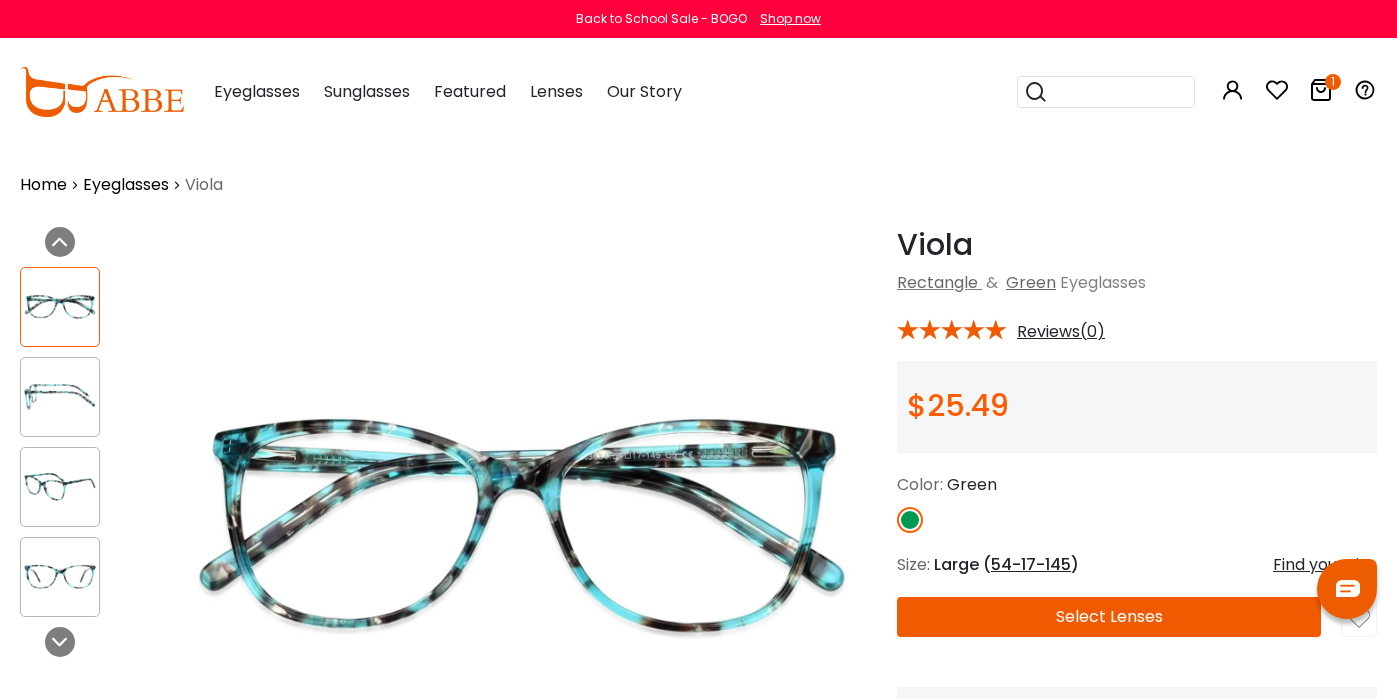 scroll, scrollTop: 0, scrollLeft: 0, axis: both 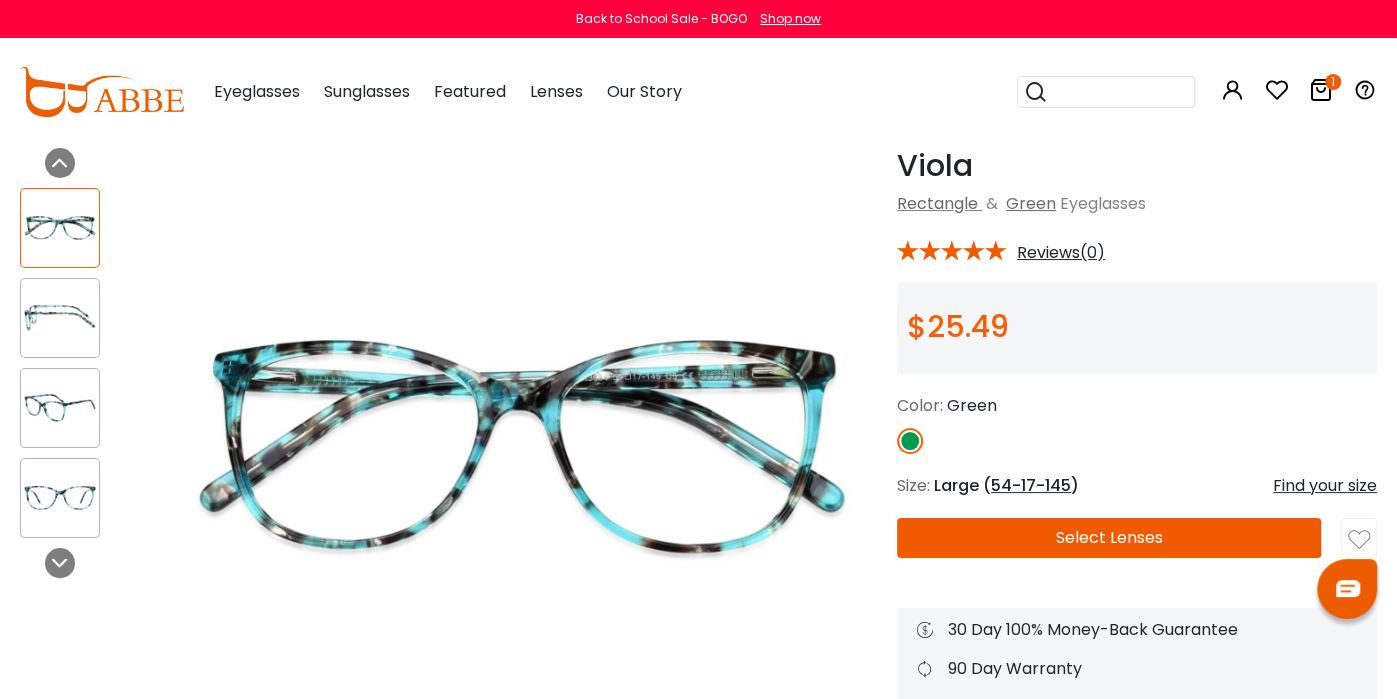 click on "Select Lenses" at bounding box center [1109, 538] 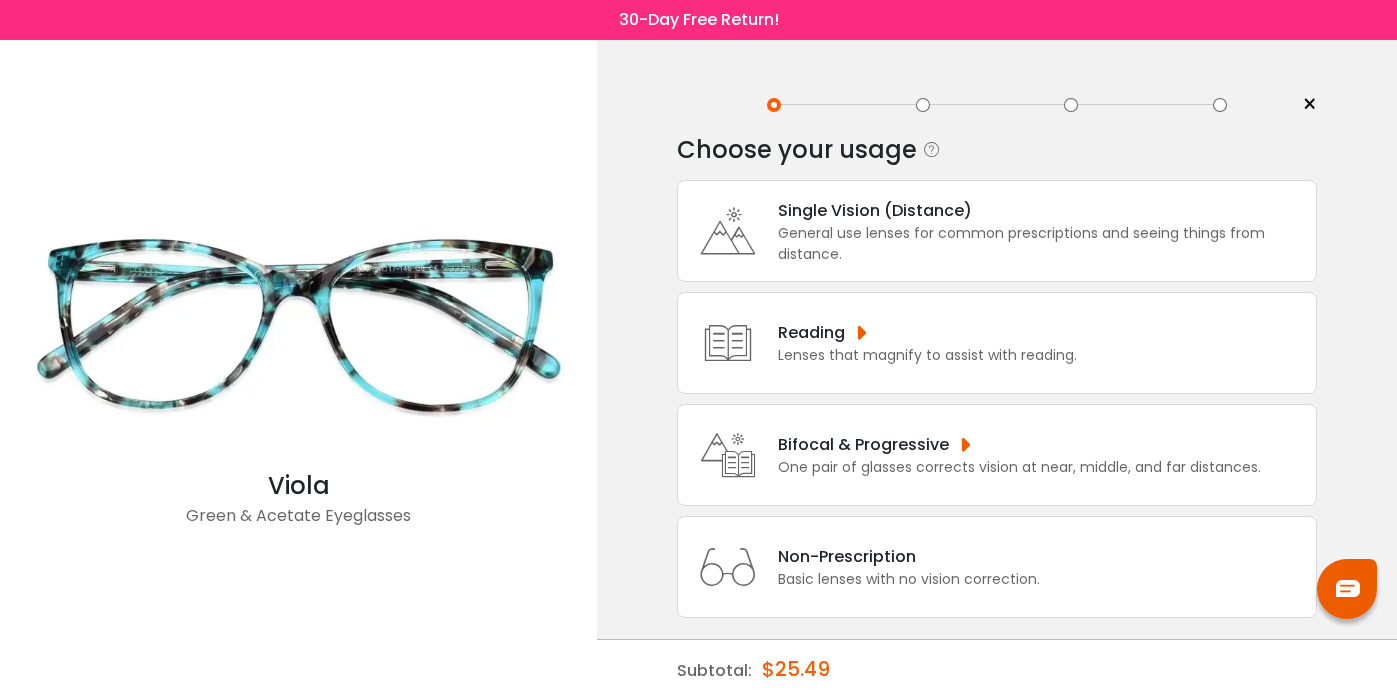 scroll, scrollTop: 0, scrollLeft: 0, axis: both 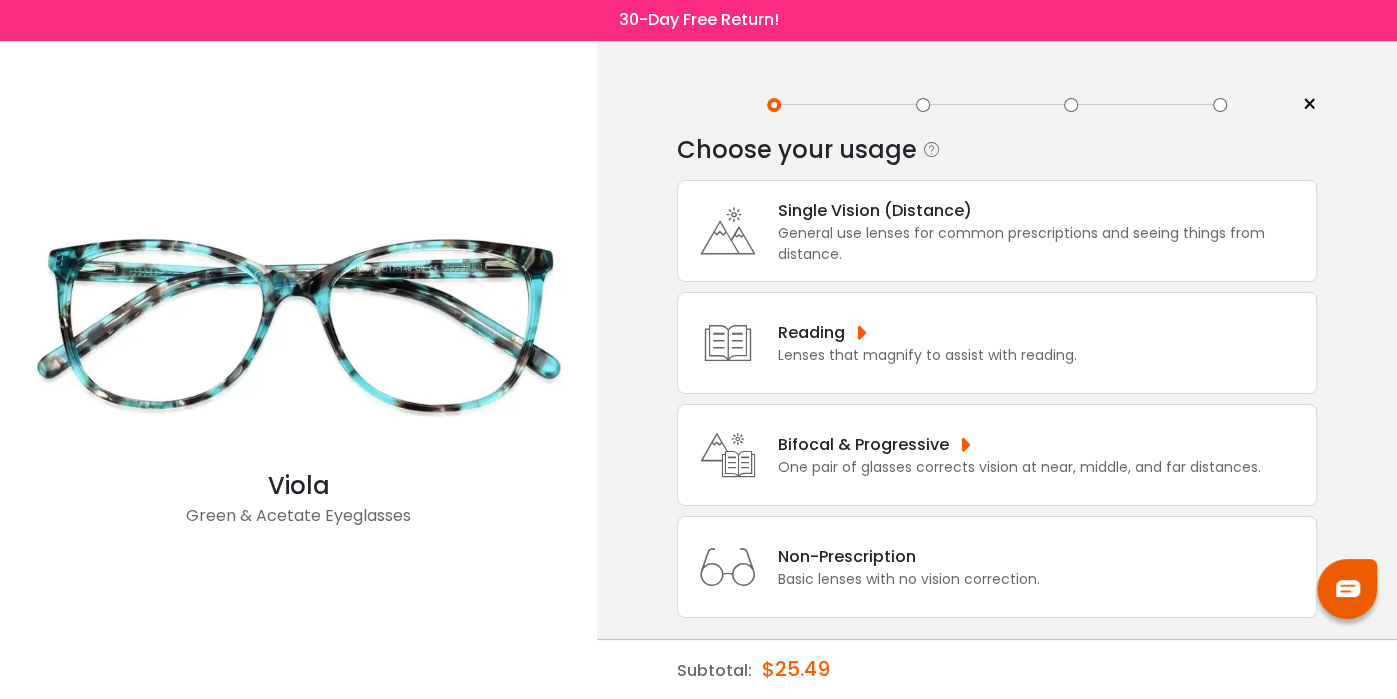 click on "One pair of glasses corrects vision at near, middle, and far distances." at bounding box center [1019, 467] 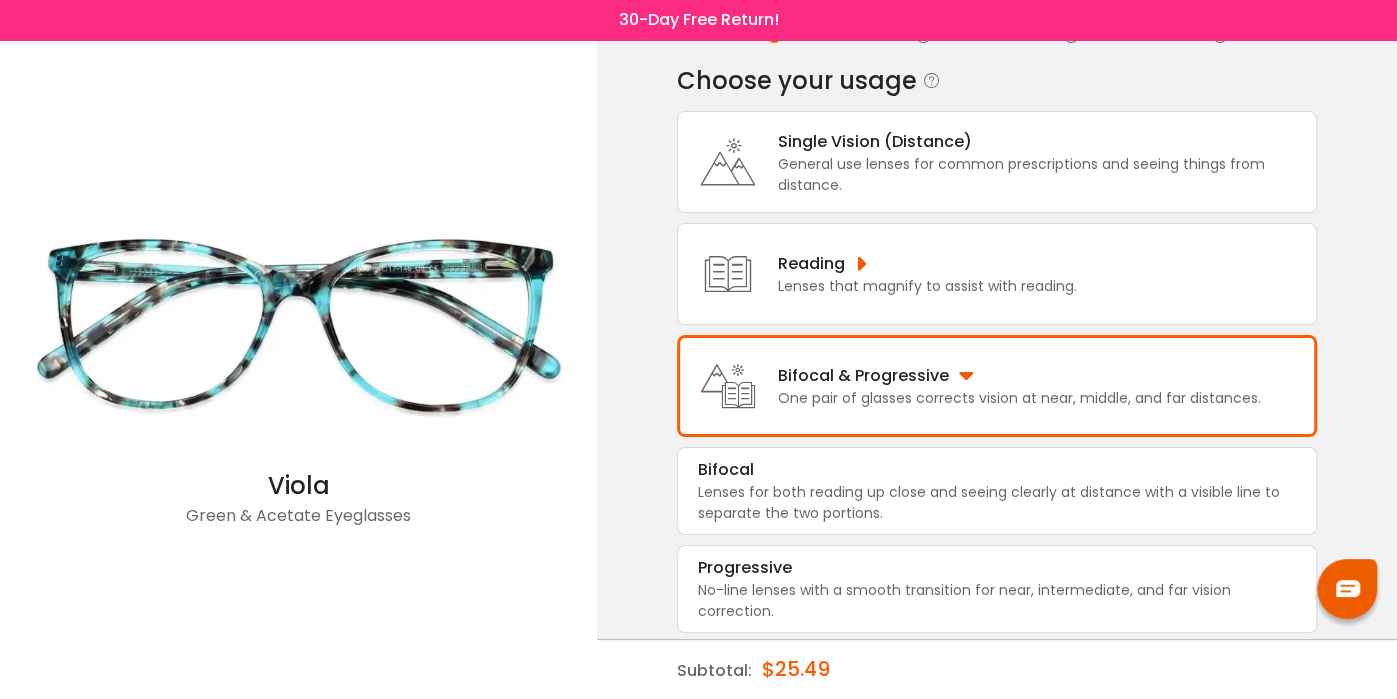 scroll, scrollTop: 70, scrollLeft: 0, axis: vertical 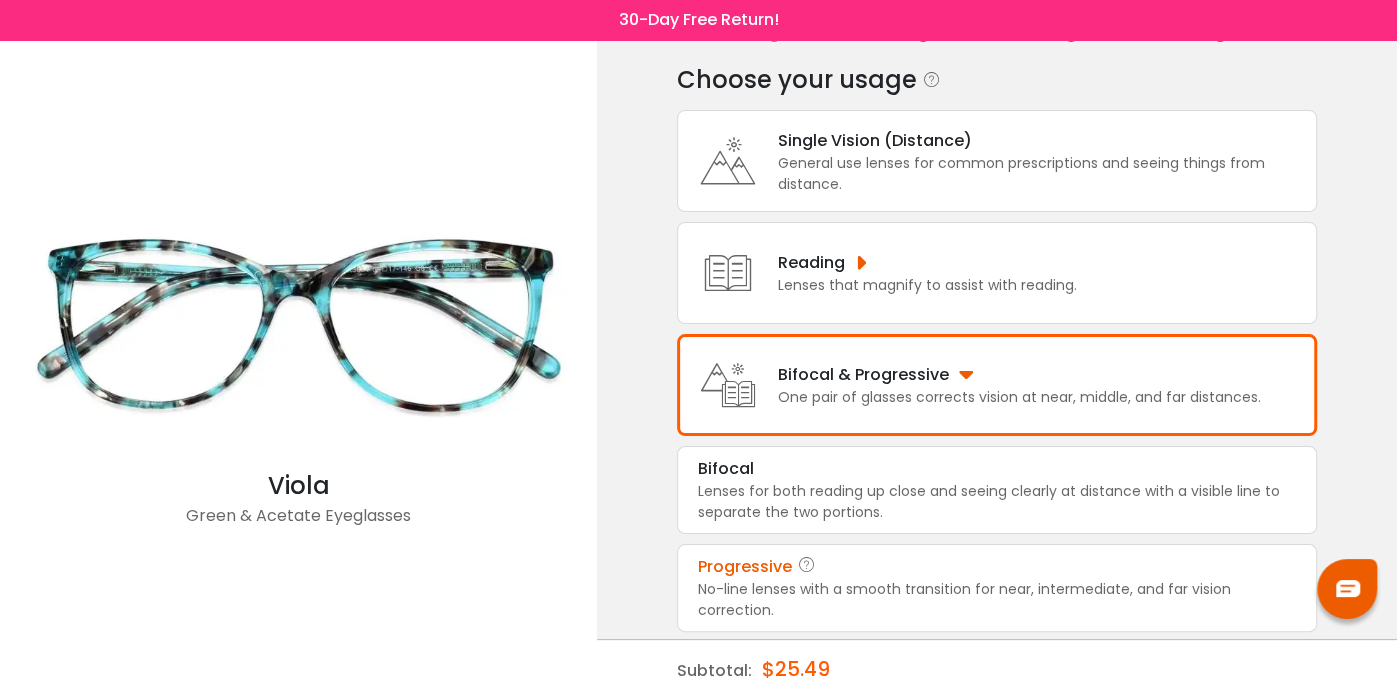 click on "No-line lenses with a smooth transition for near, intermediate, and far vision correction." at bounding box center (997, 600) 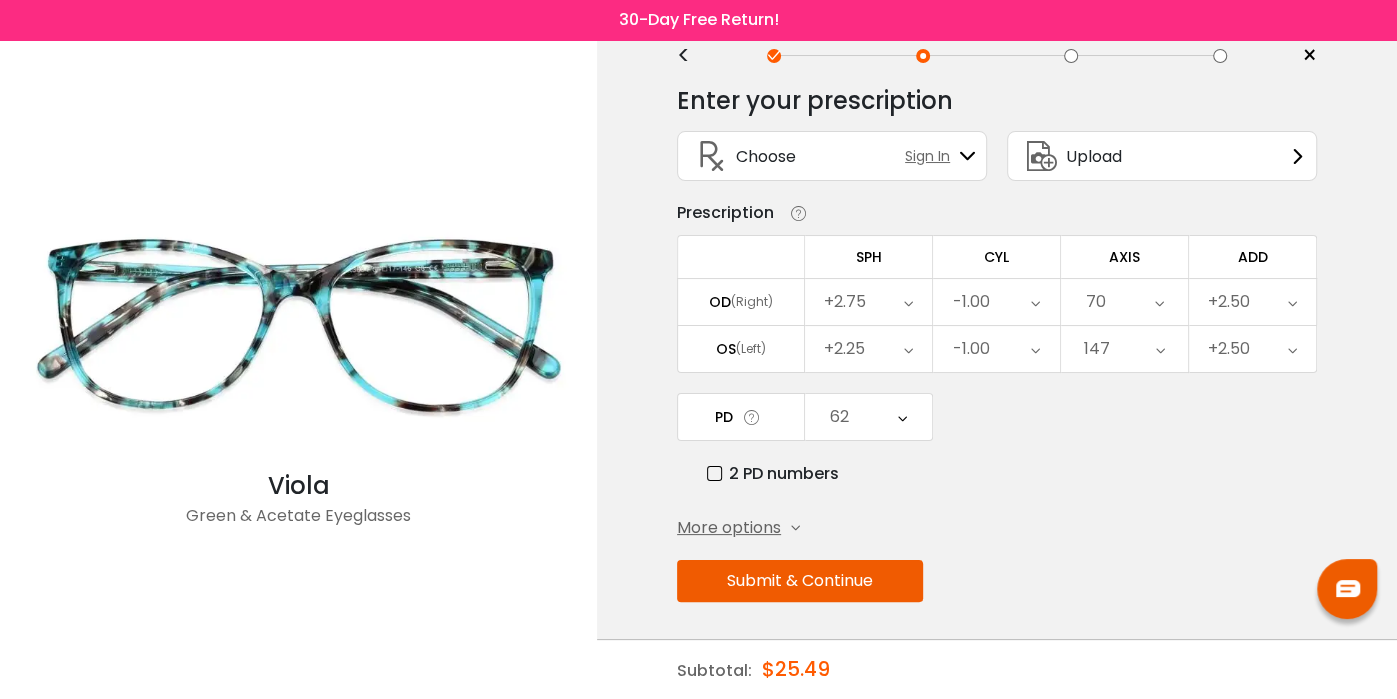 scroll, scrollTop: 50, scrollLeft: 0, axis: vertical 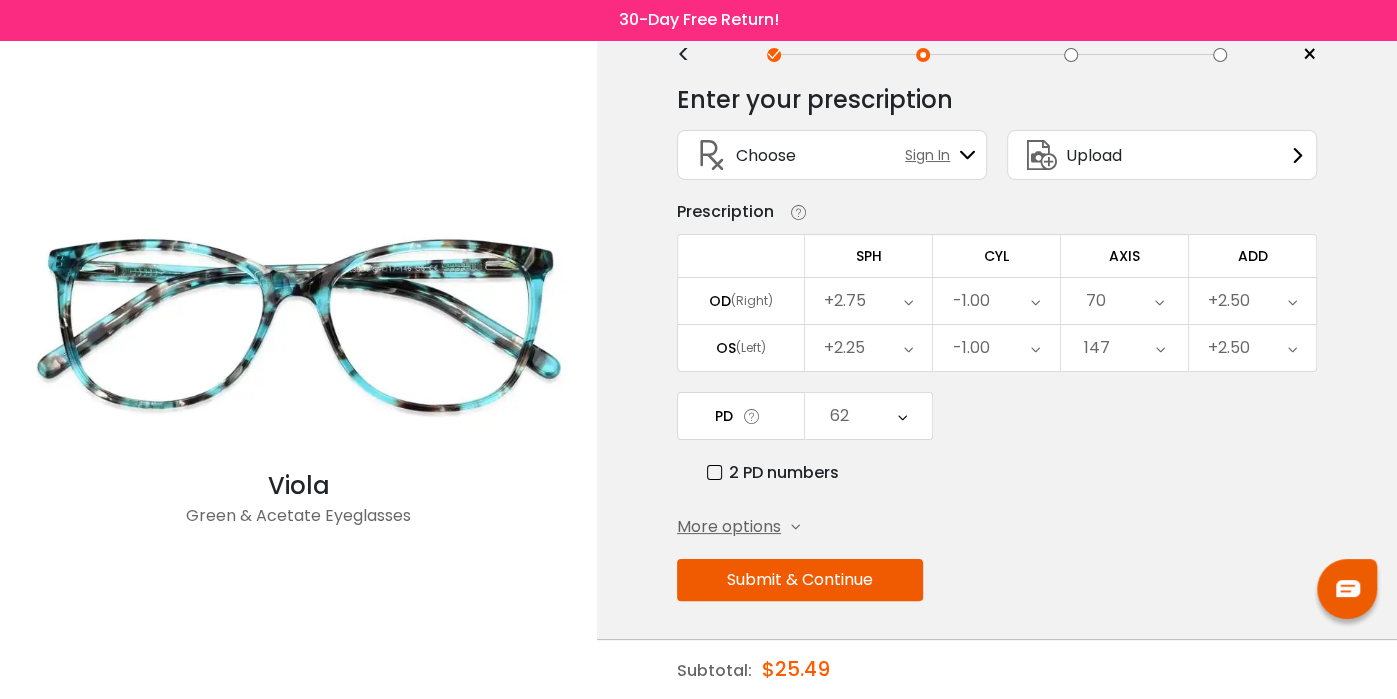 click on "Submit & Continue" at bounding box center [800, 580] 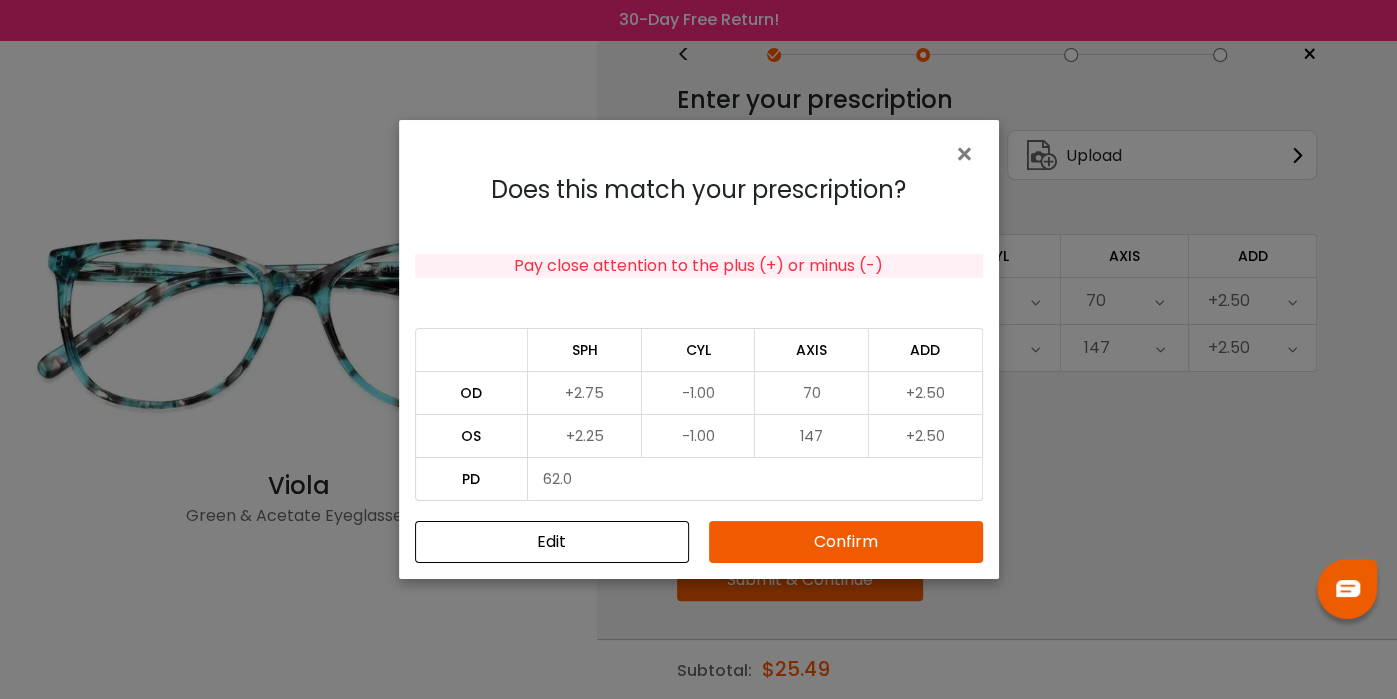 click on "Confirm" at bounding box center [846, 542] 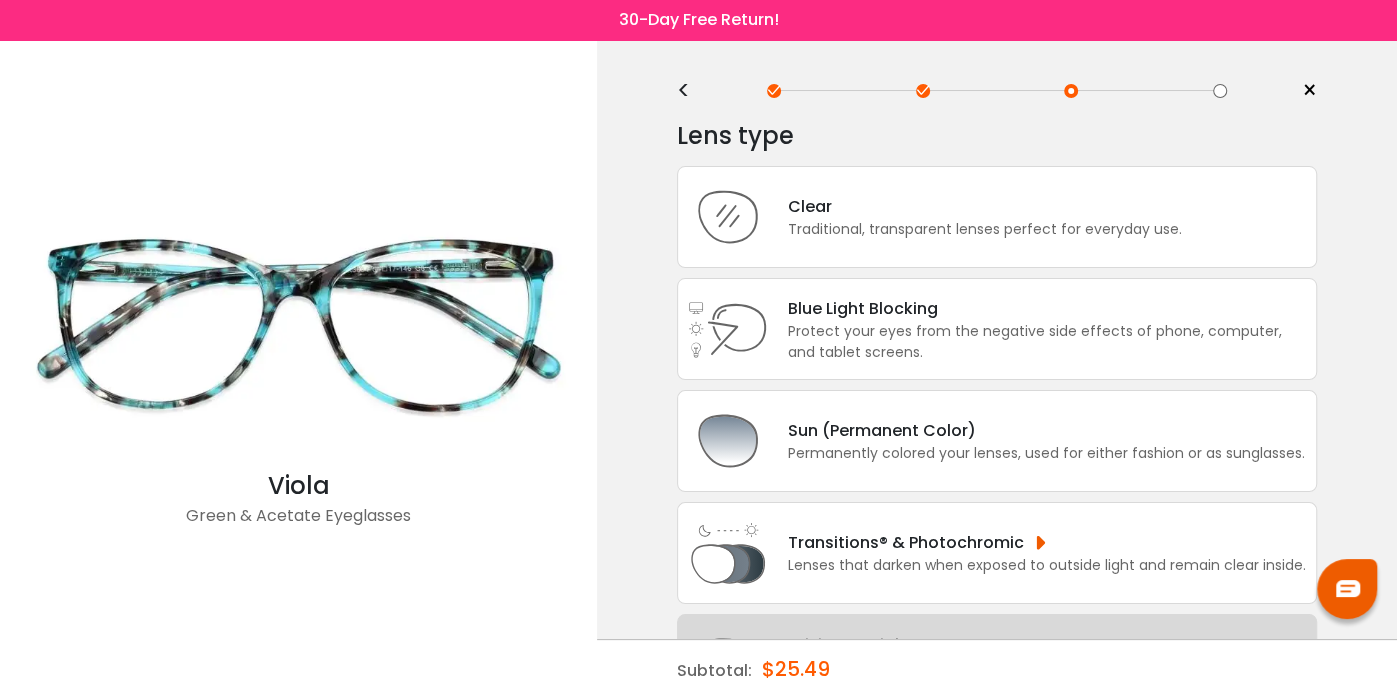 scroll, scrollTop: 0, scrollLeft: 0, axis: both 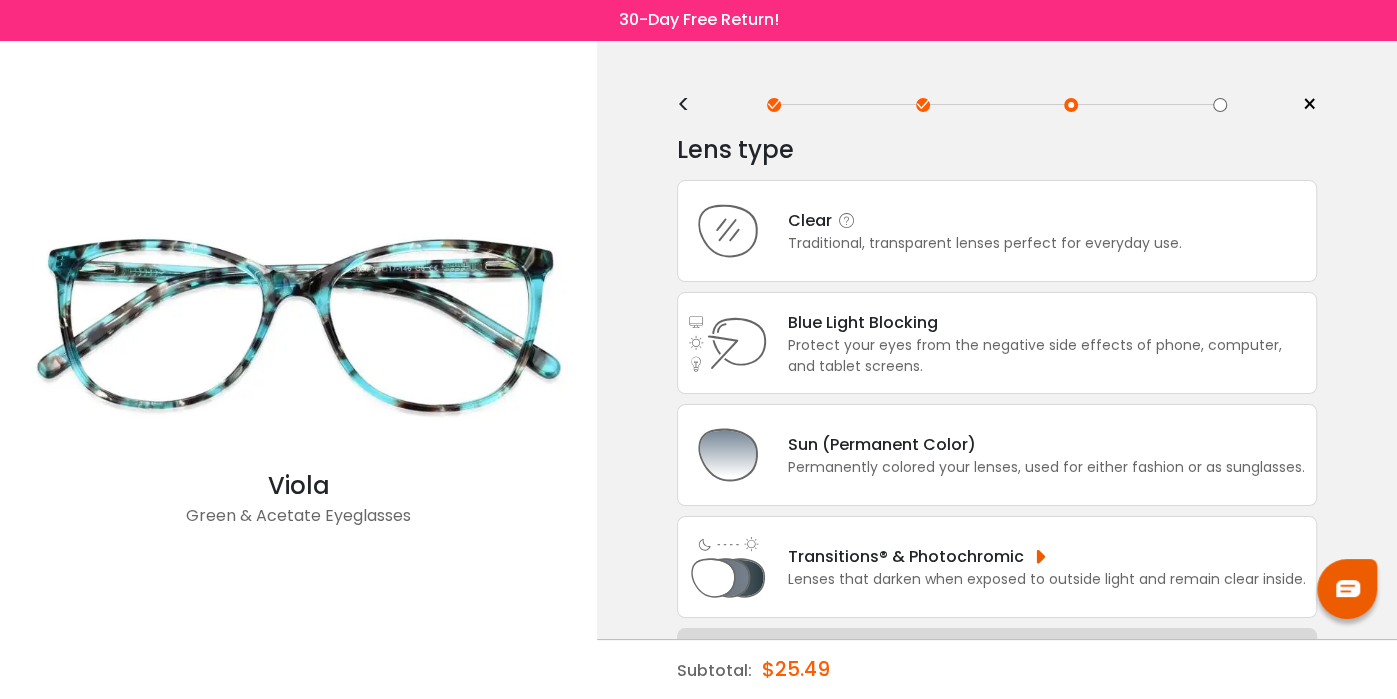 click on "Traditional, transparent lenses perfect for everyday use." at bounding box center [985, 243] 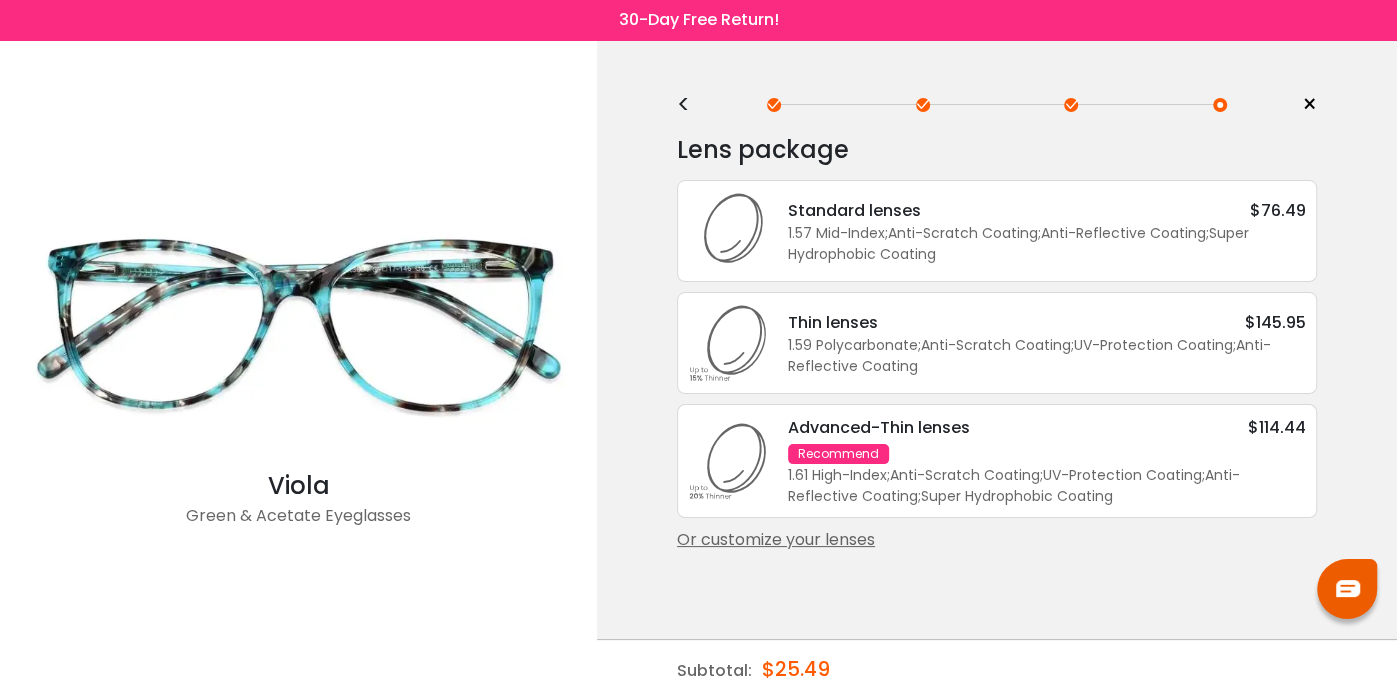 click on "1.57 Mid-Index ;
Anti-Scratch Coating ;
Anti-Reflective Coating ;
Super Hydrophobic Coating ;" at bounding box center (1047, 244) 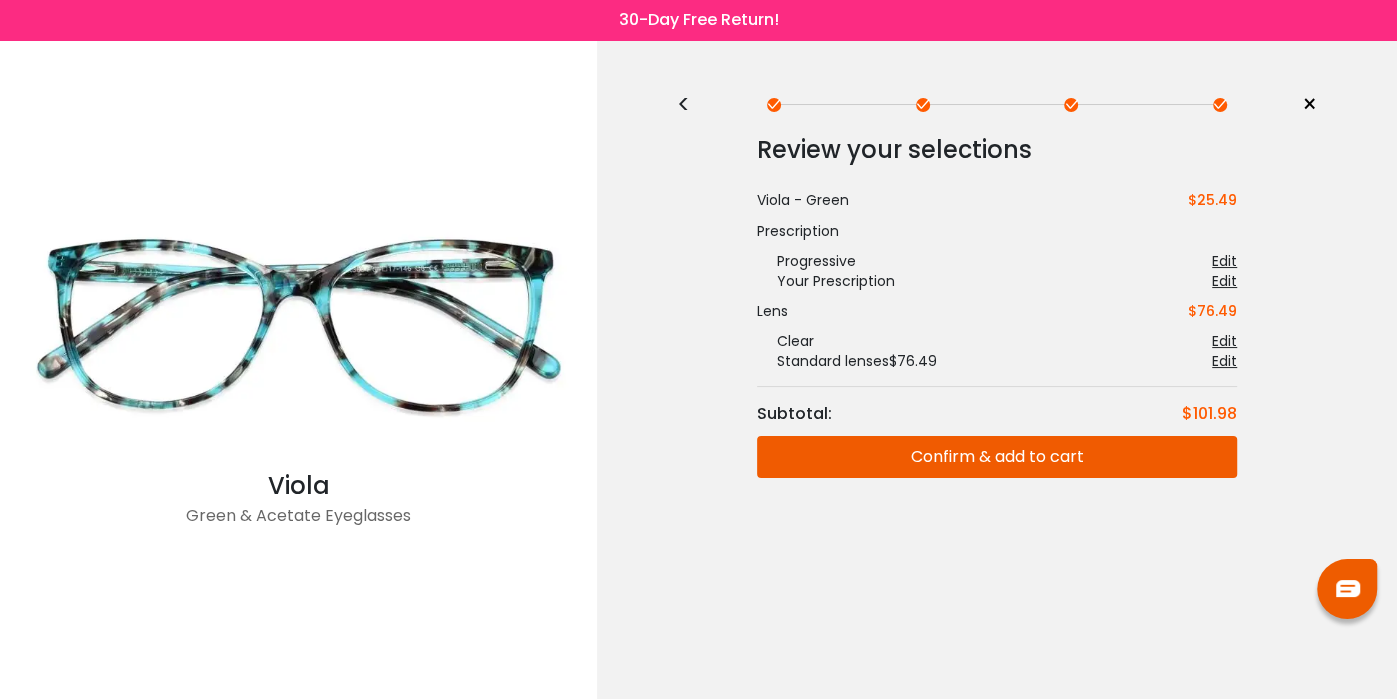 click on "Confirm & add to cart" at bounding box center [997, 457] 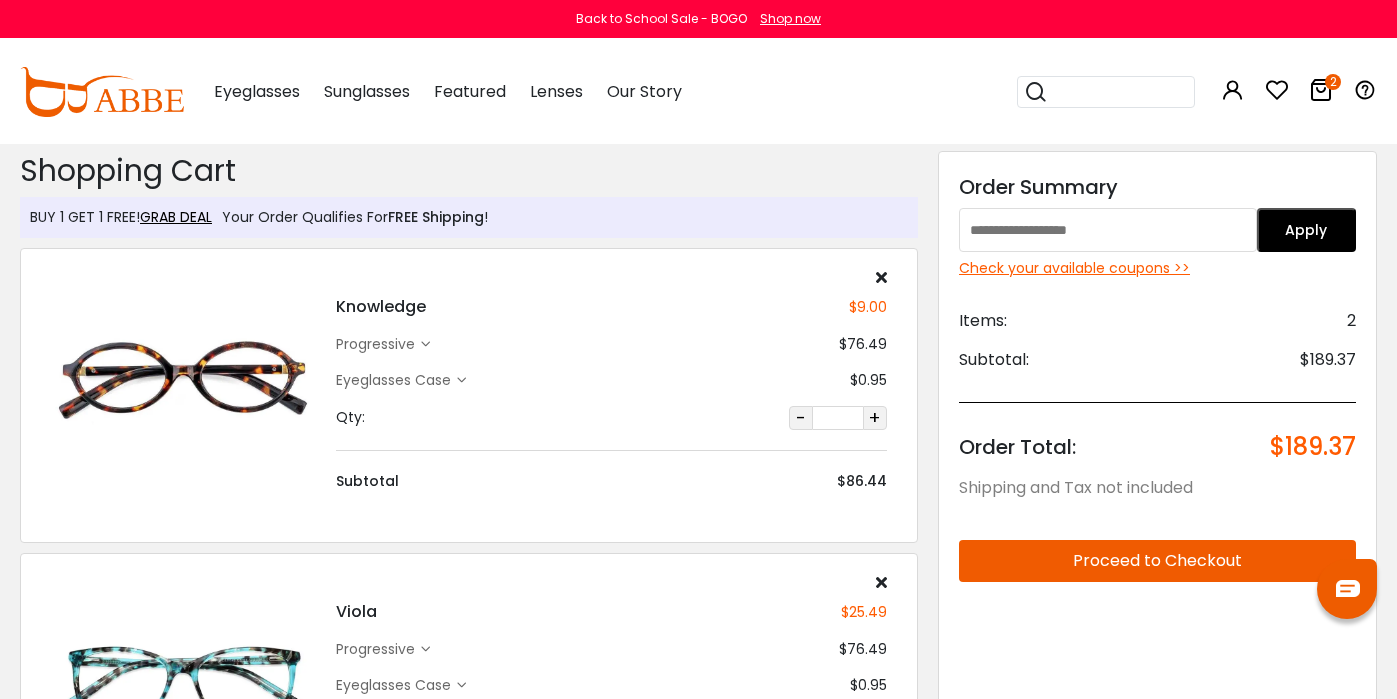 scroll, scrollTop: 0, scrollLeft: 0, axis: both 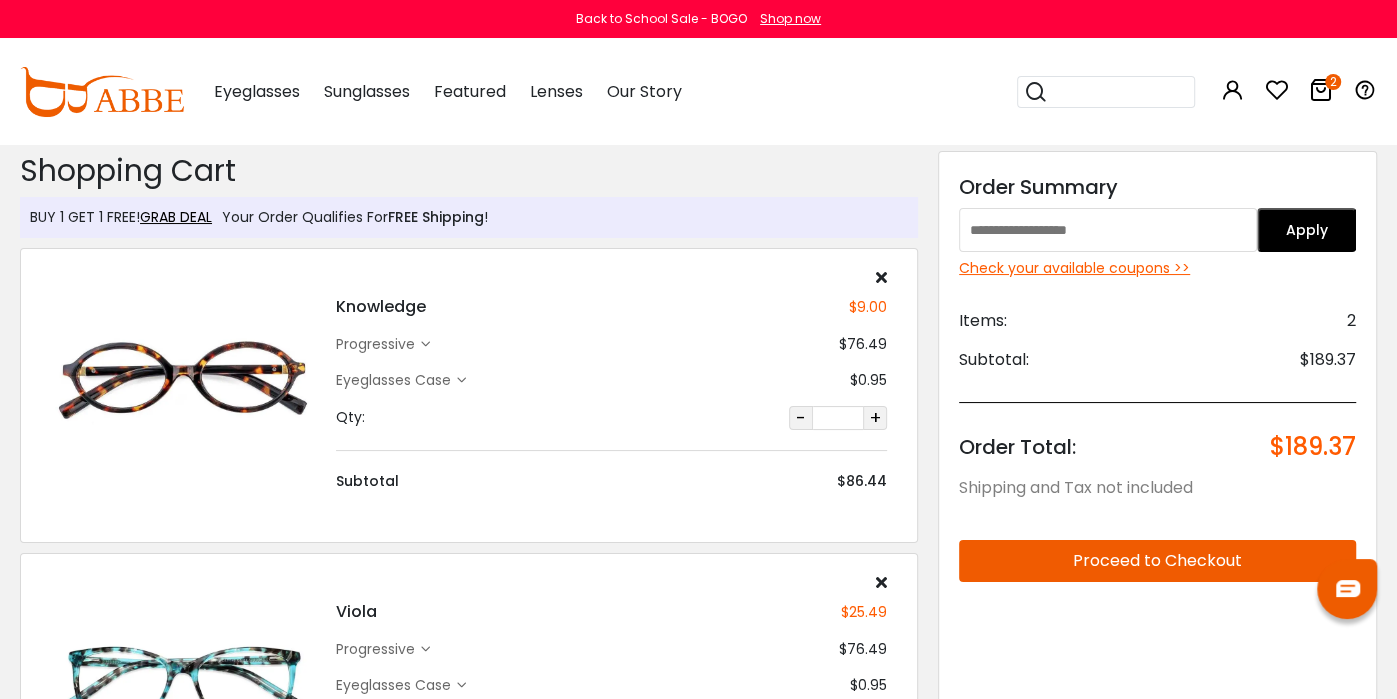 click at bounding box center [1108, 230] 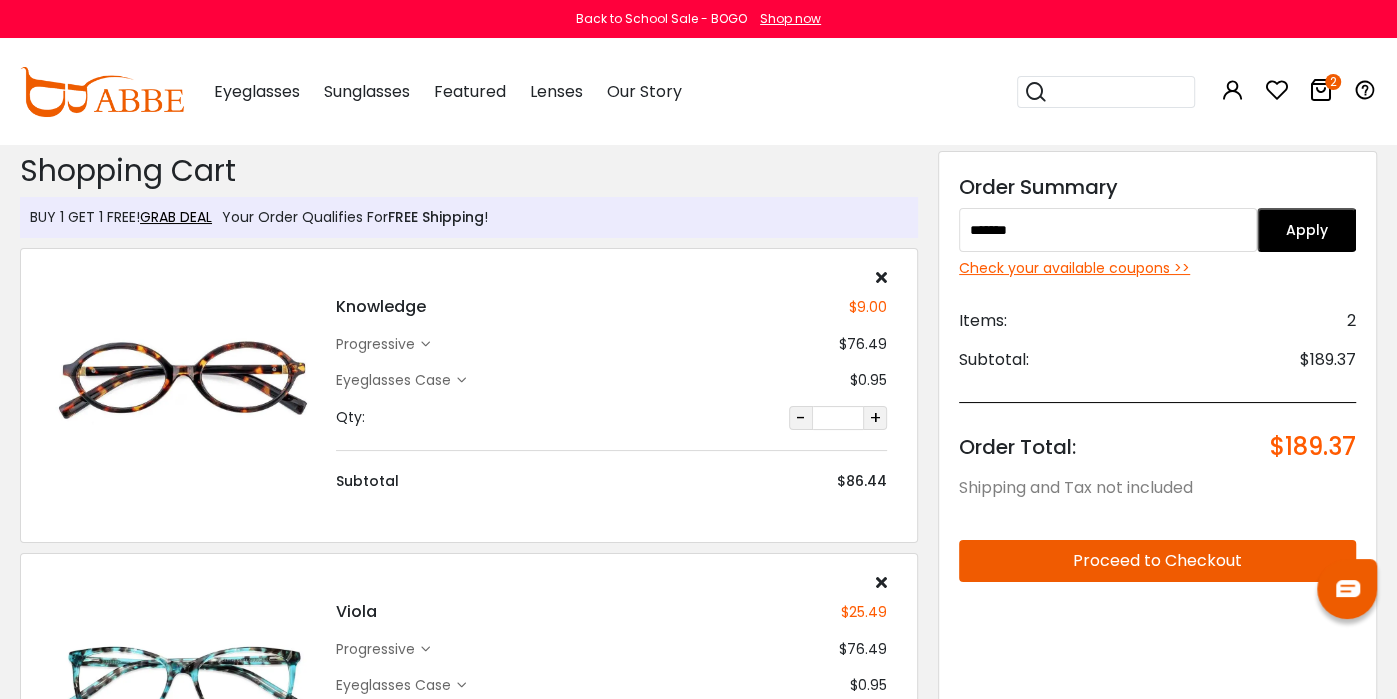 type on "*******" 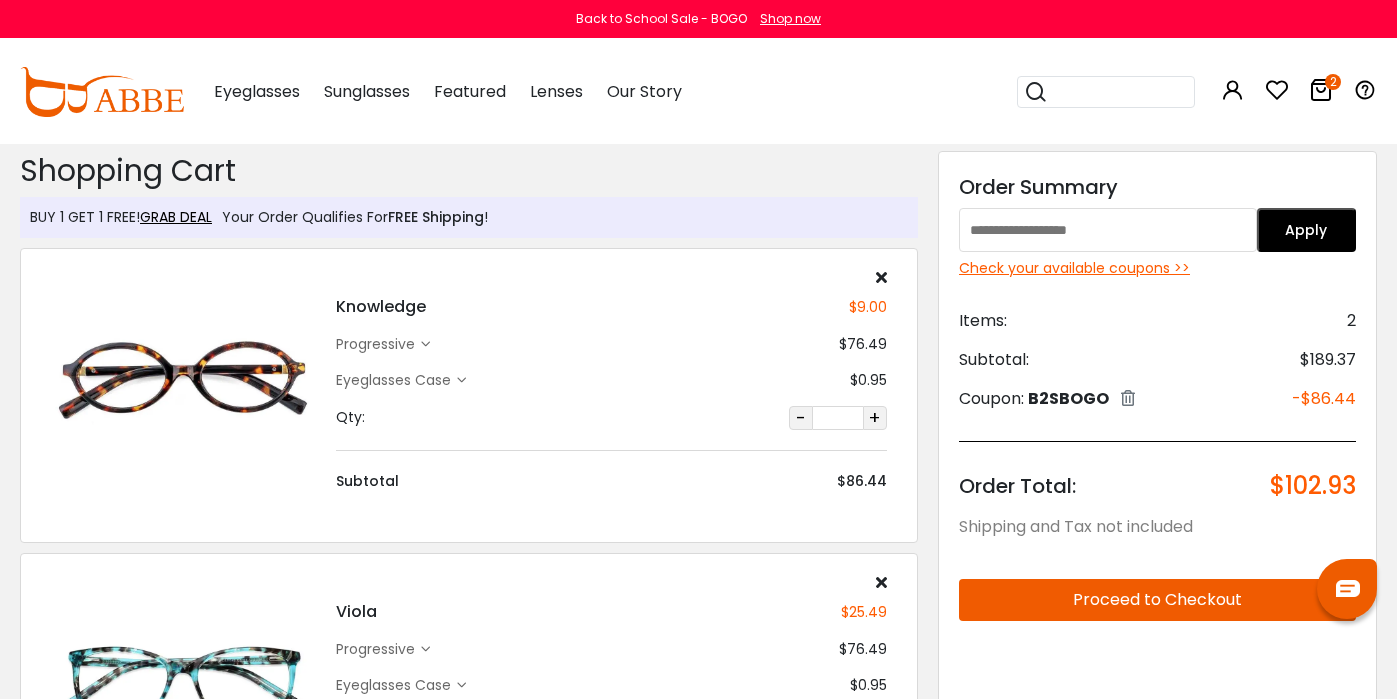 scroll, scrollTop: 0, scrollLeft: 0, axis: both 